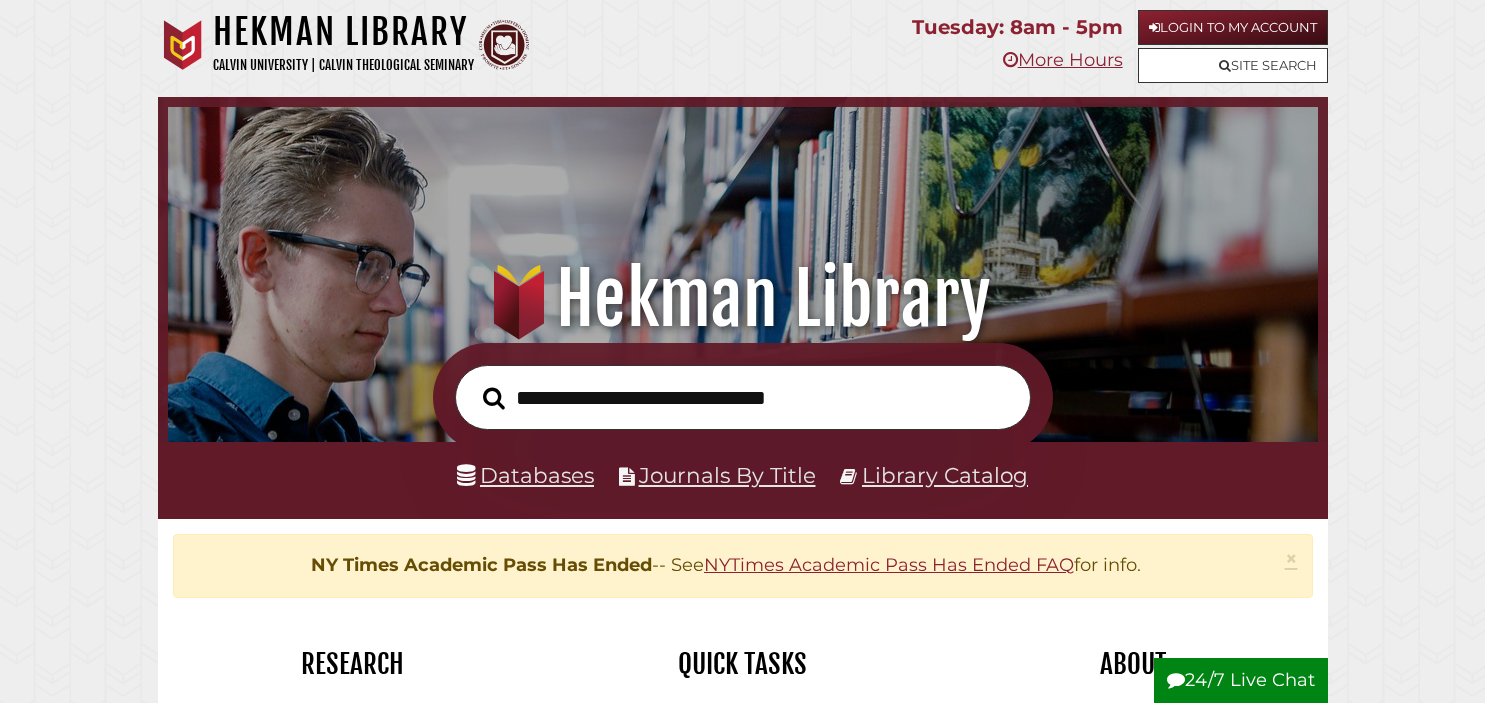 scroll, scrollTop: 0, scrollLeft: 0, axis: both 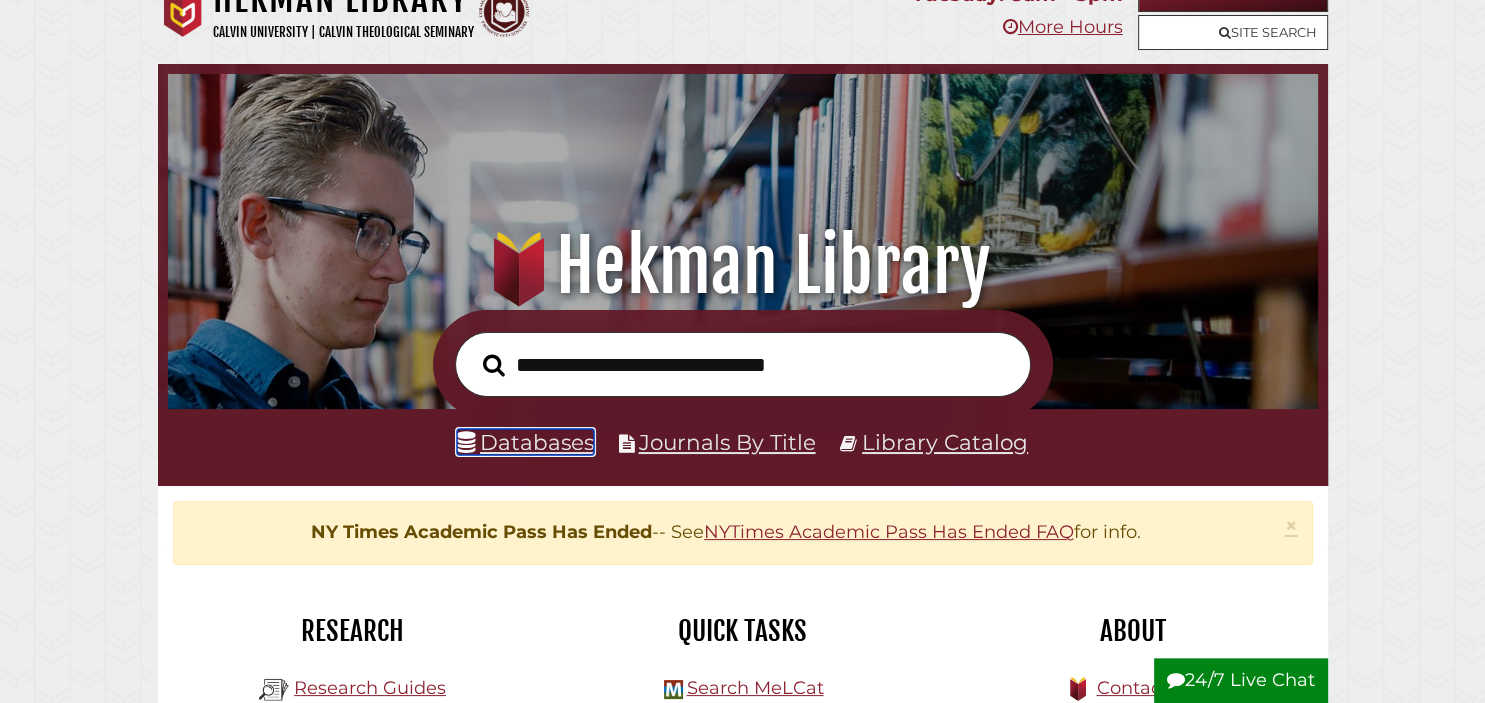 click on "Databases" at bounding box center [525, 442] 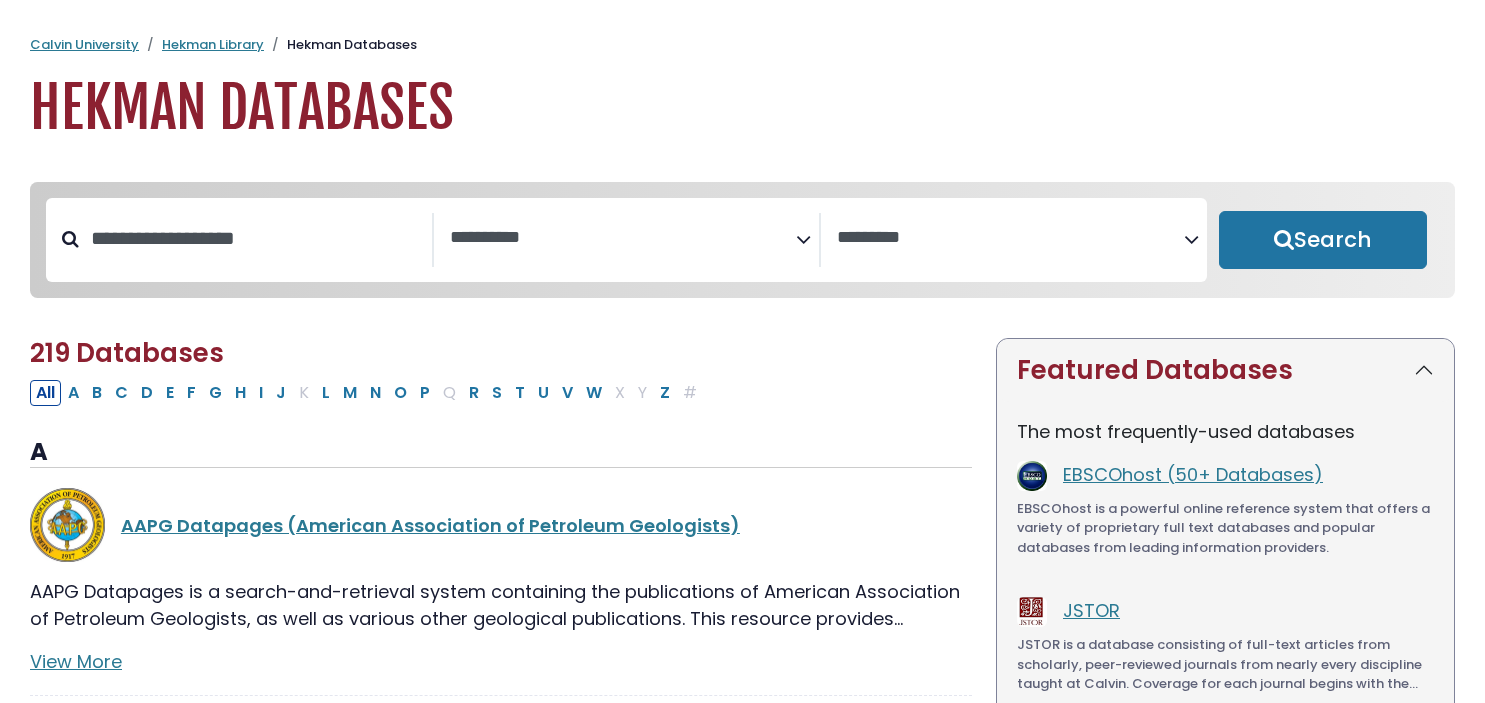 select 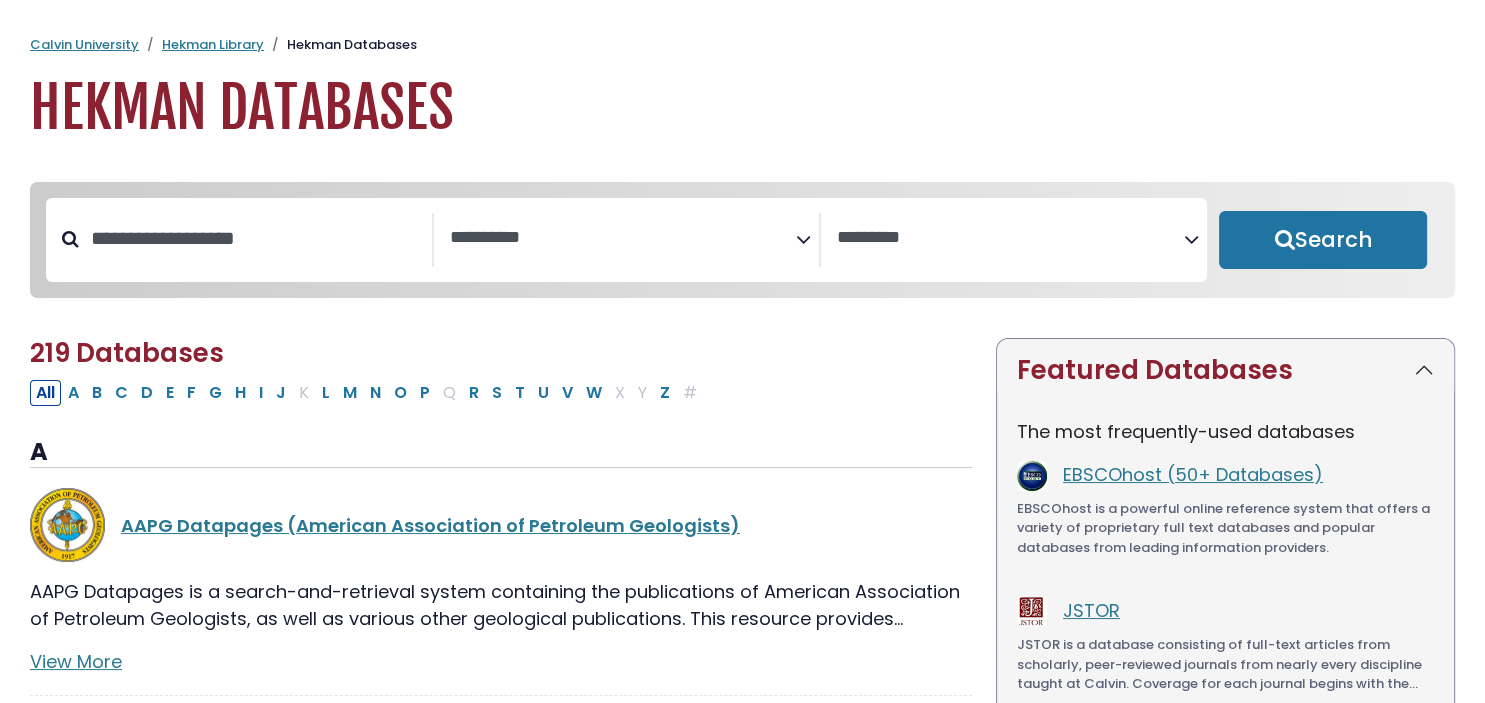 click at bounding box center [623, 238] 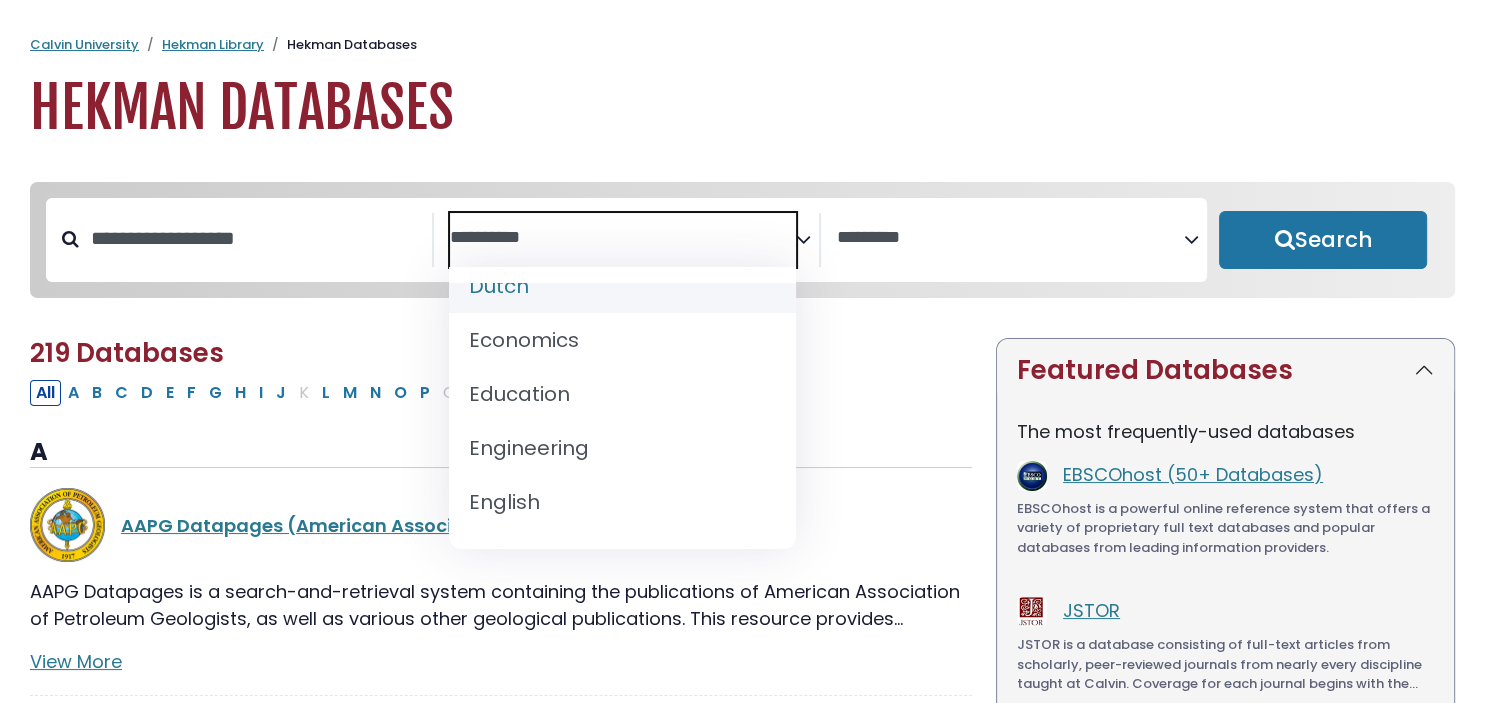 scroll, scrollTop: 619, scrollLeft: 0, axis: vertical 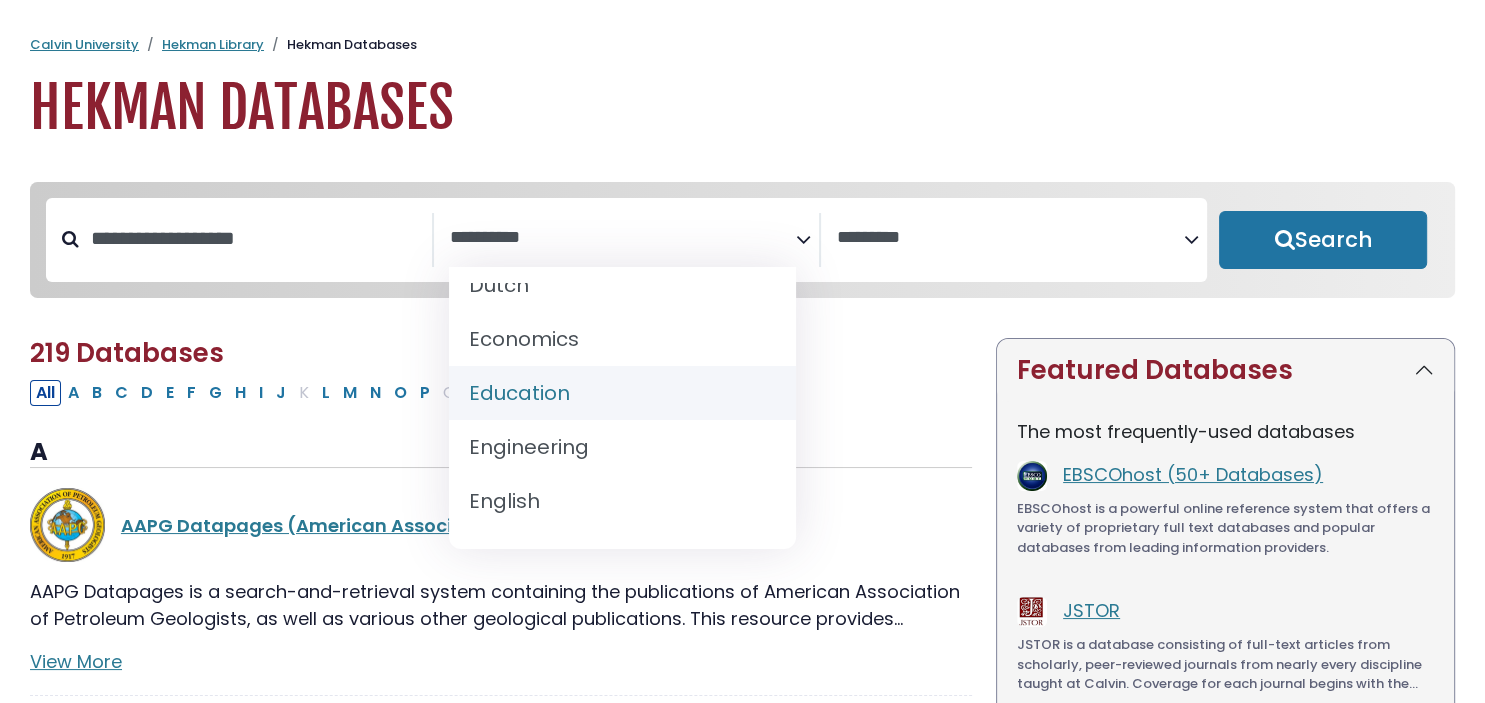 select on "*****" 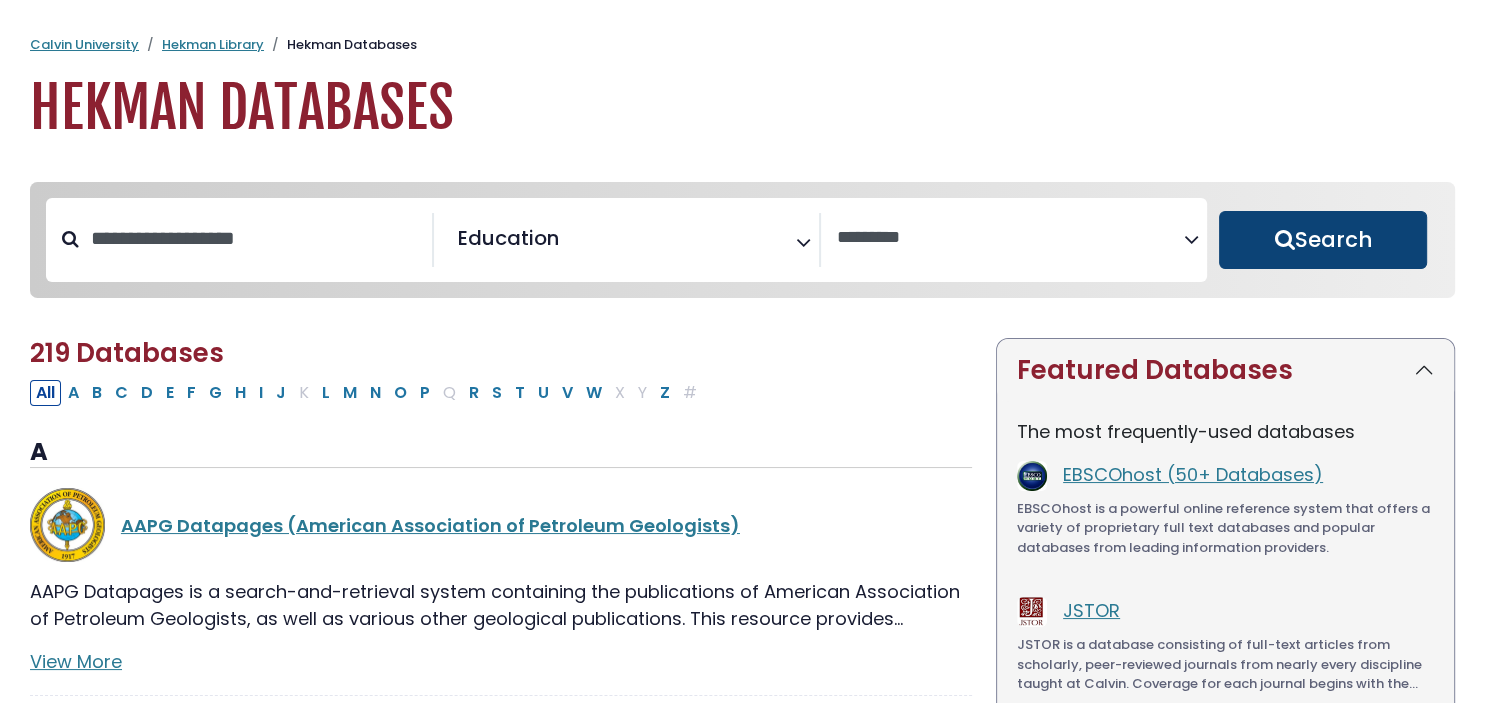 click on "Search" at bounding box center (1323, 240) 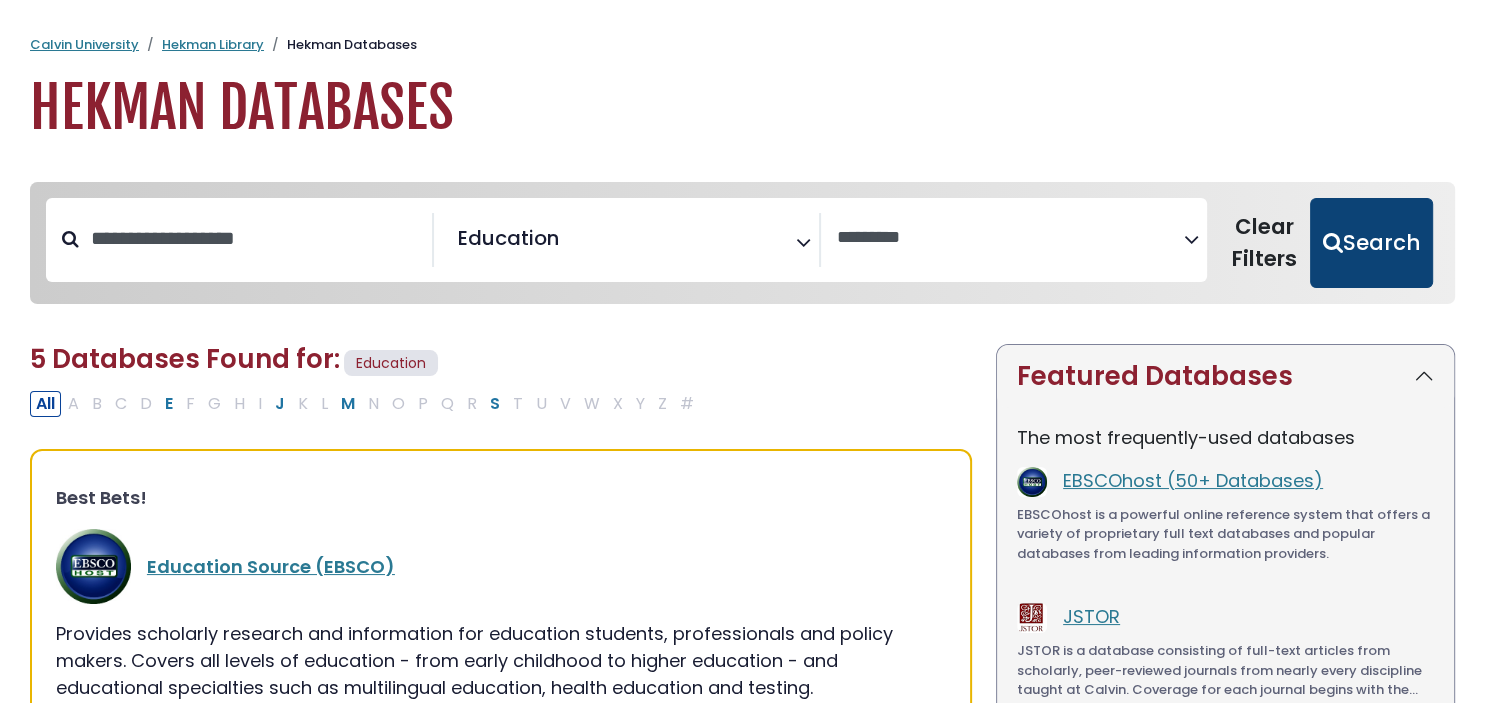 select 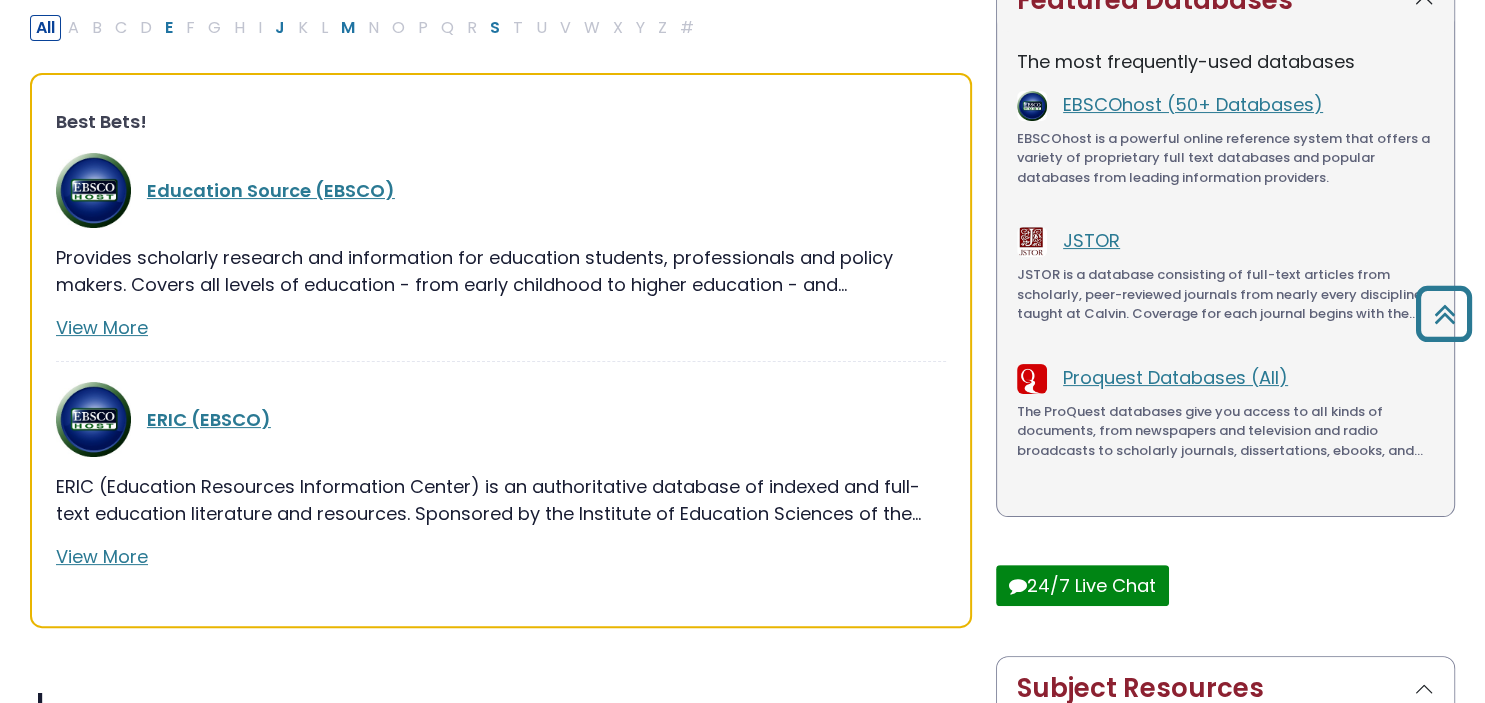 scroll, scrollTop: 380, scrollLeft: 0, axis: vertical 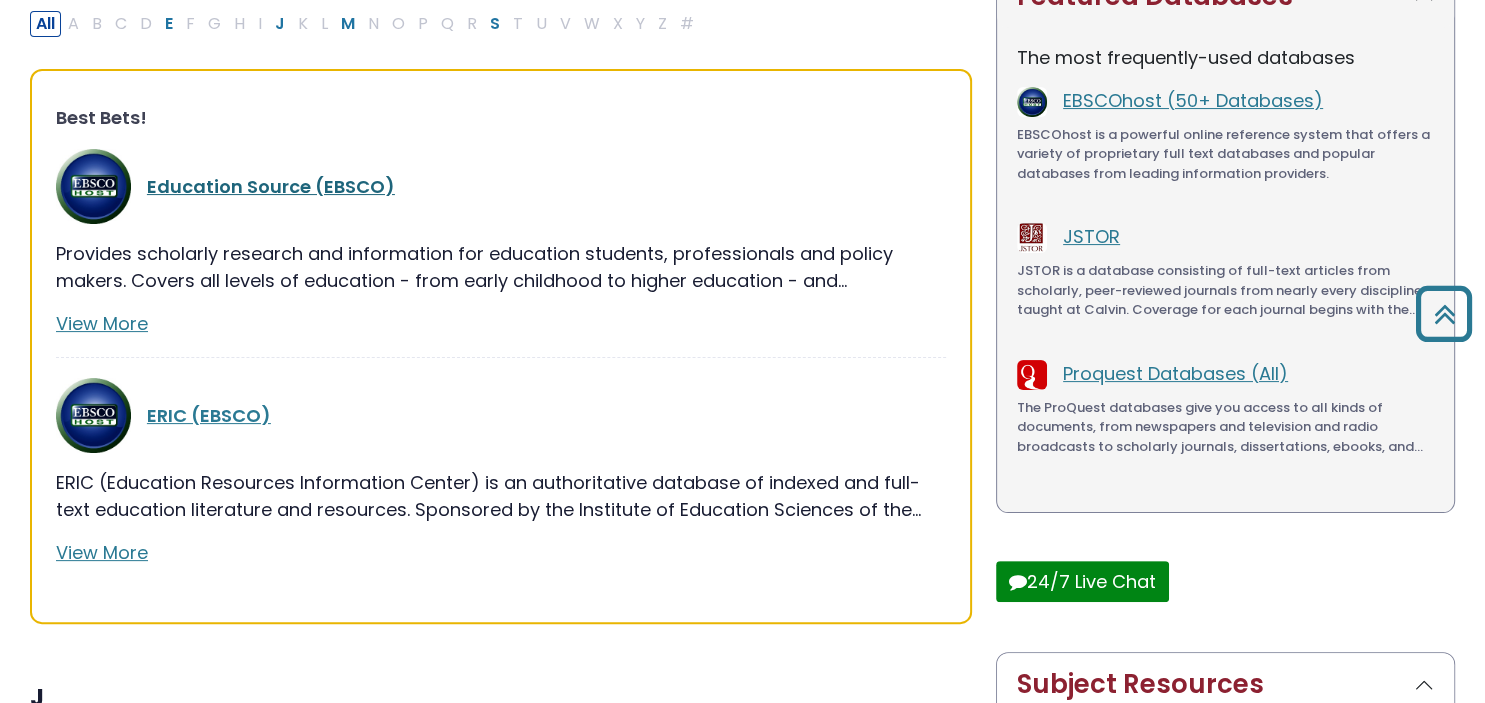 click on "Education Source (EBSCO)" at bounding box center [271, 186] 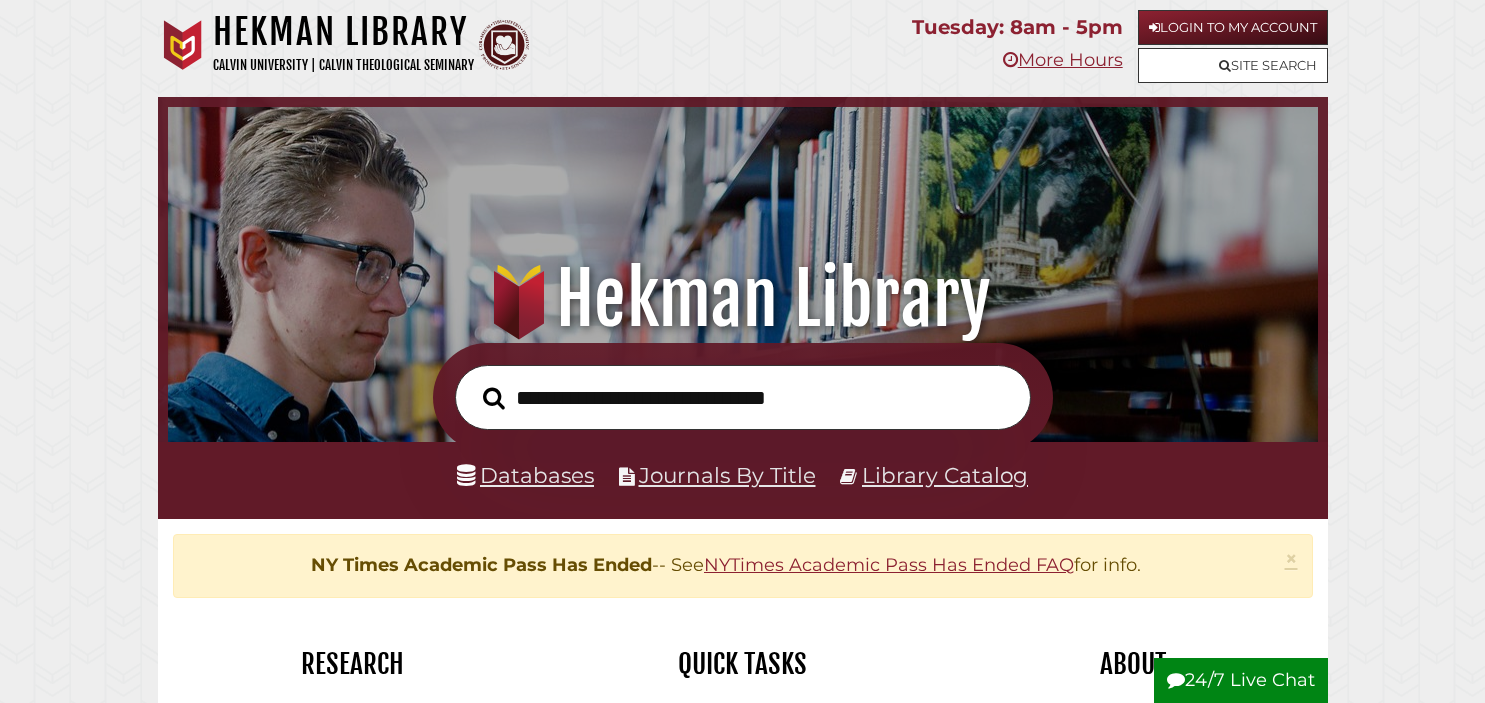 scroll, scrollTop: 0, scrollLeft: 0, axis: both 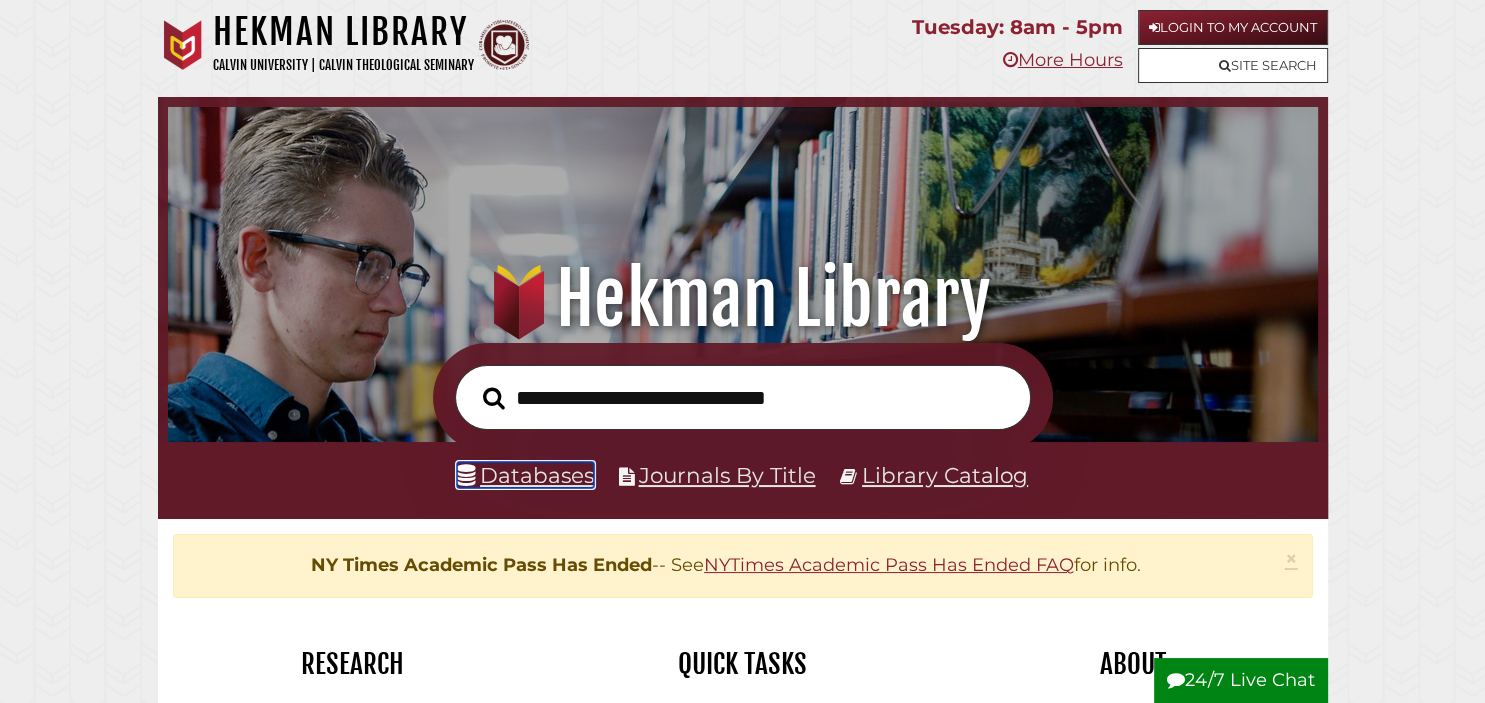 click on "Databases" at bounding box center (525, 475) 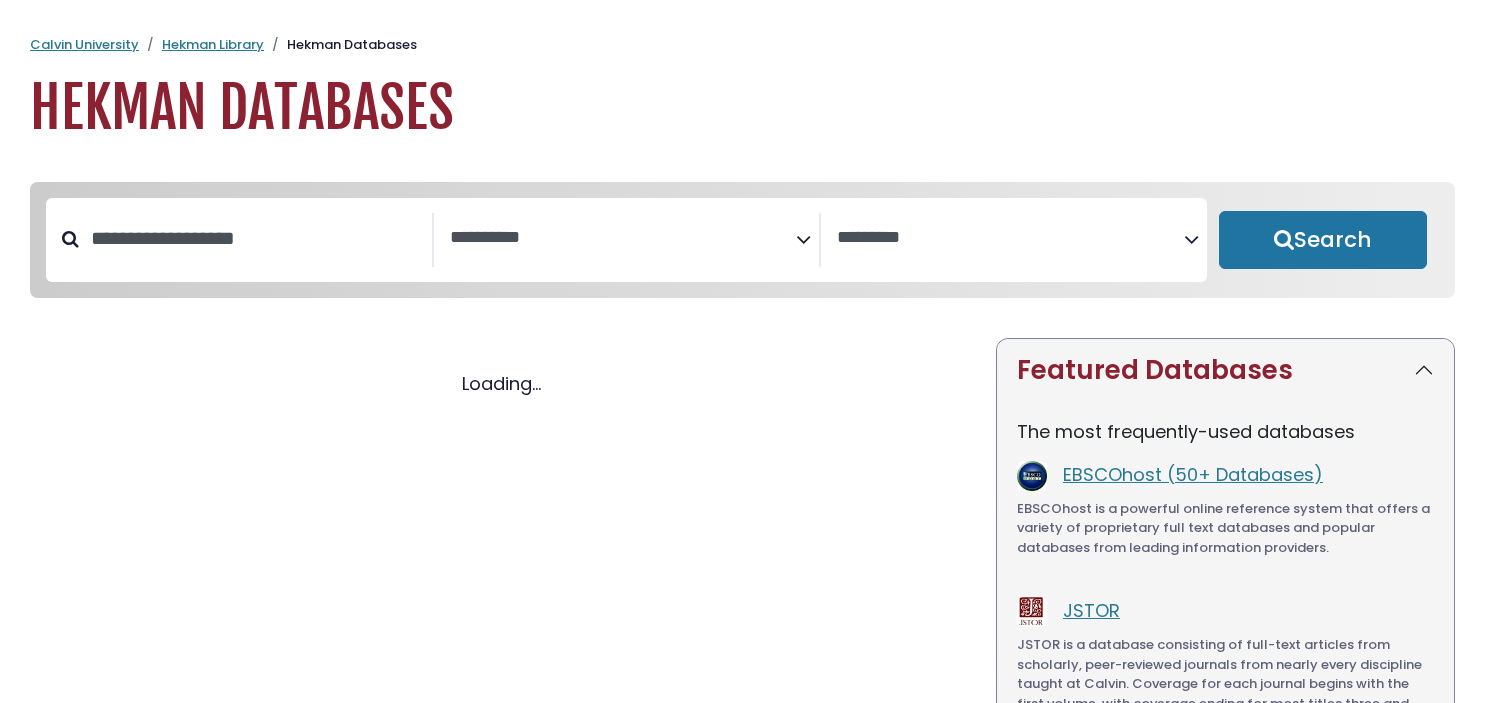 select 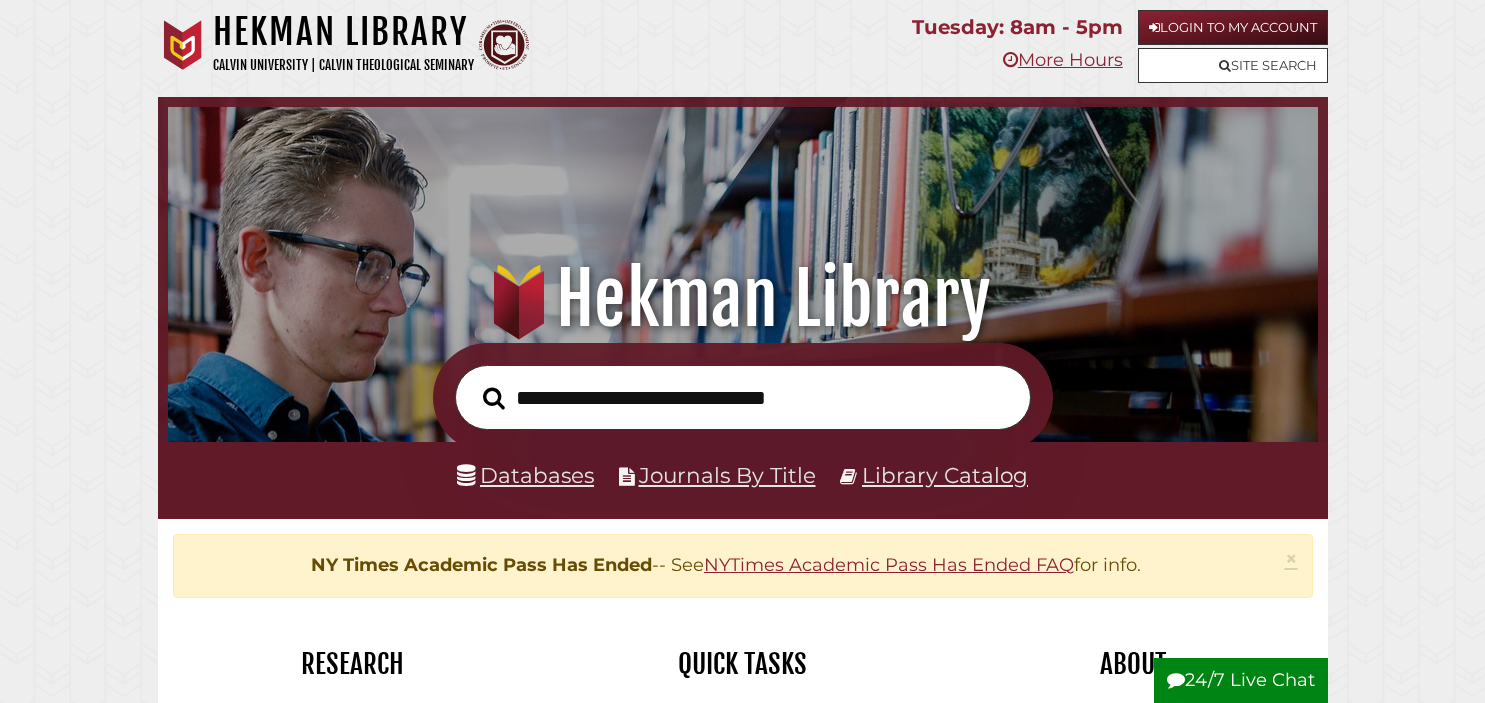 scroll, scrollTop: 0, scrollLeft: 0, axis: both 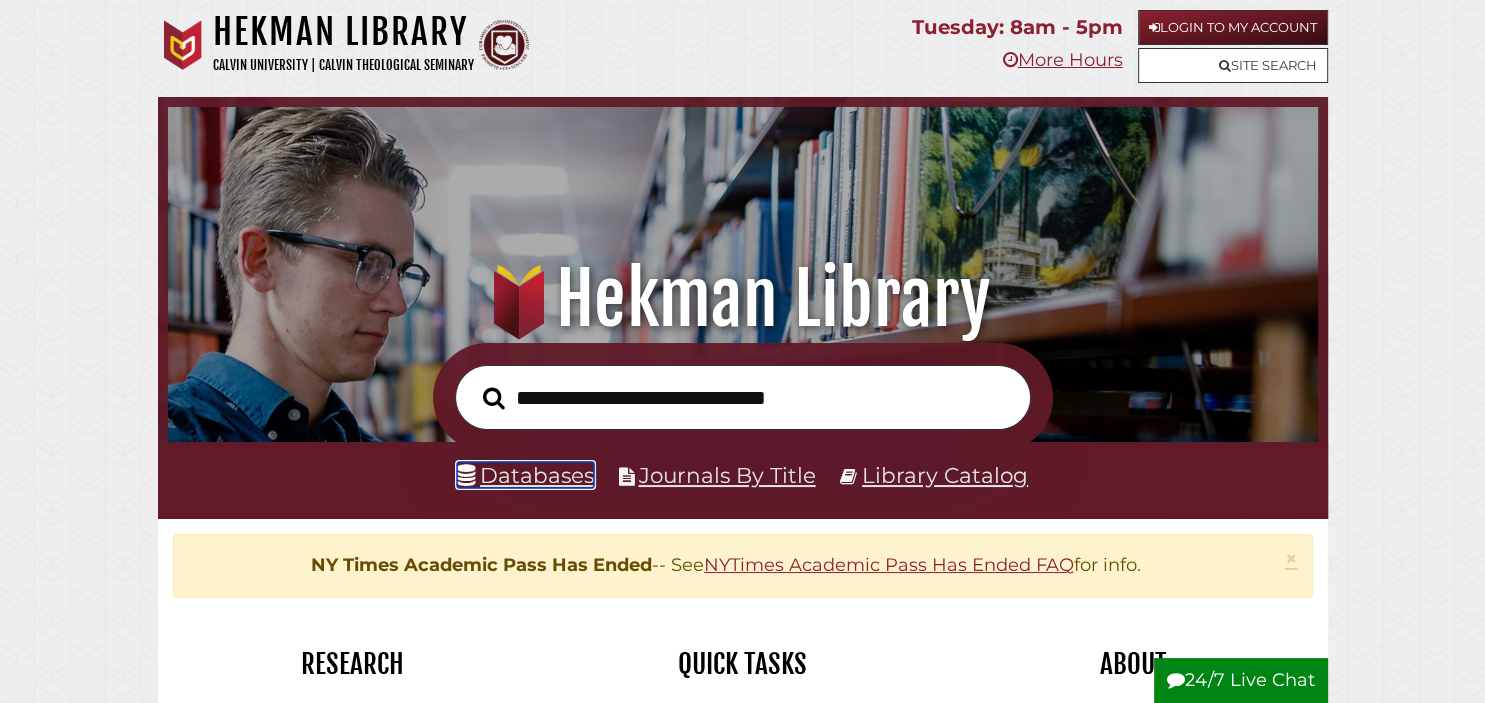 click on "Databases" at bounding box center [525, 475] 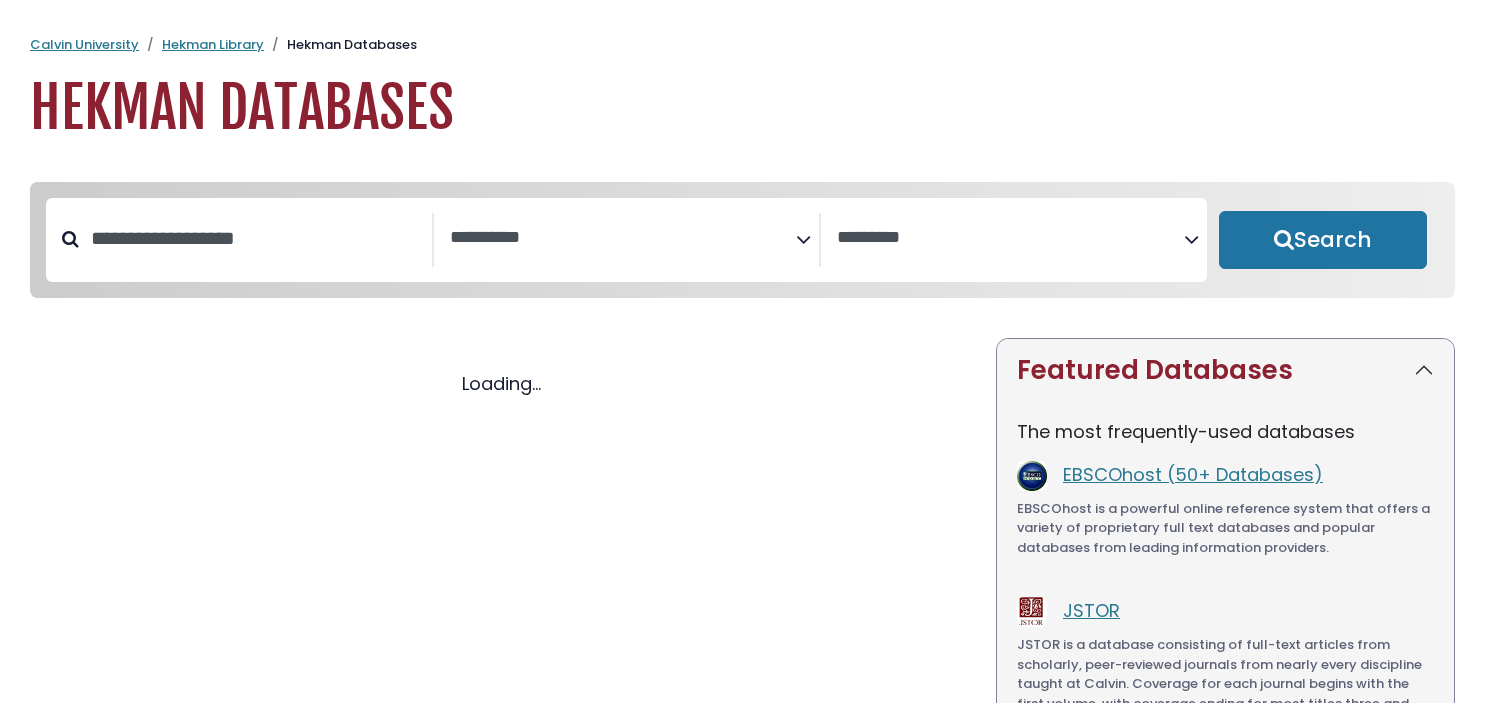select 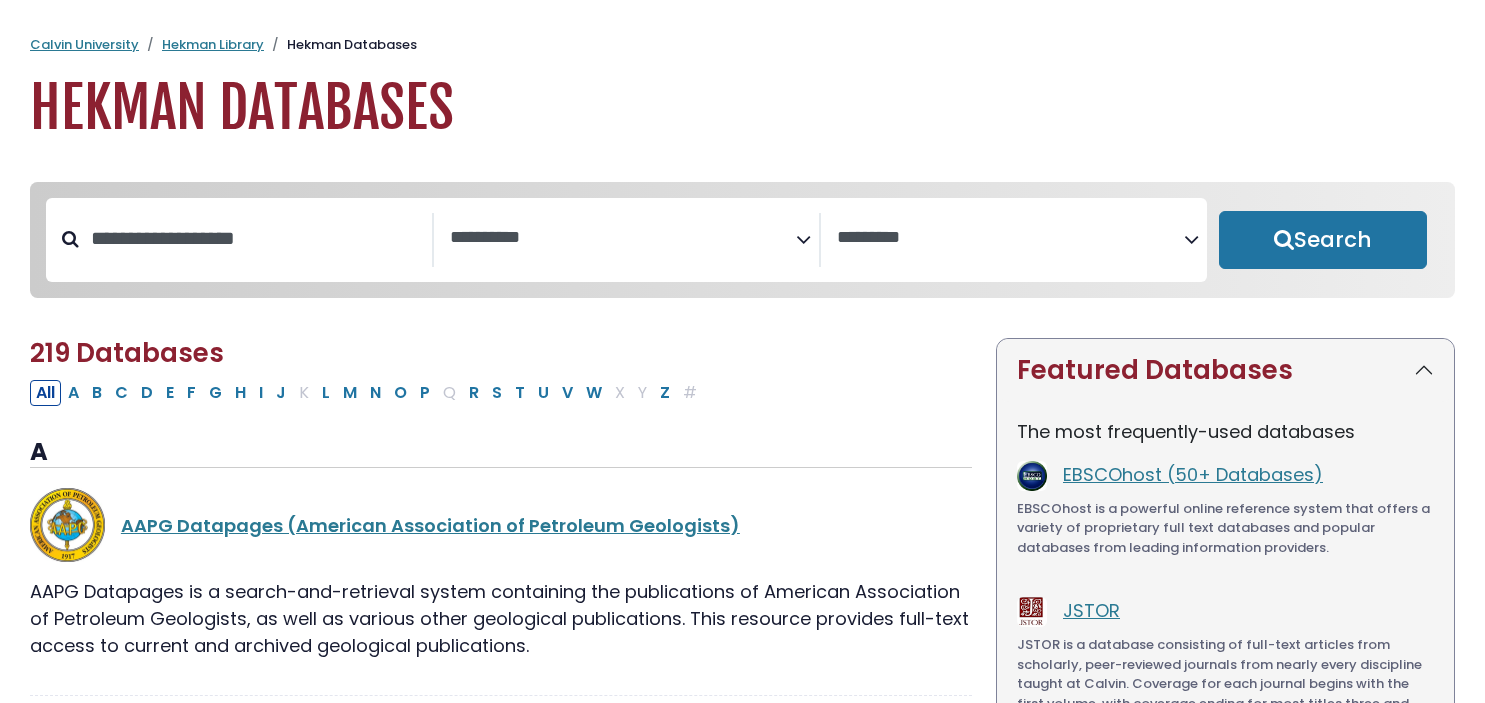 scroll, scrollTop: 0, scrollLeft: 0, axis: both 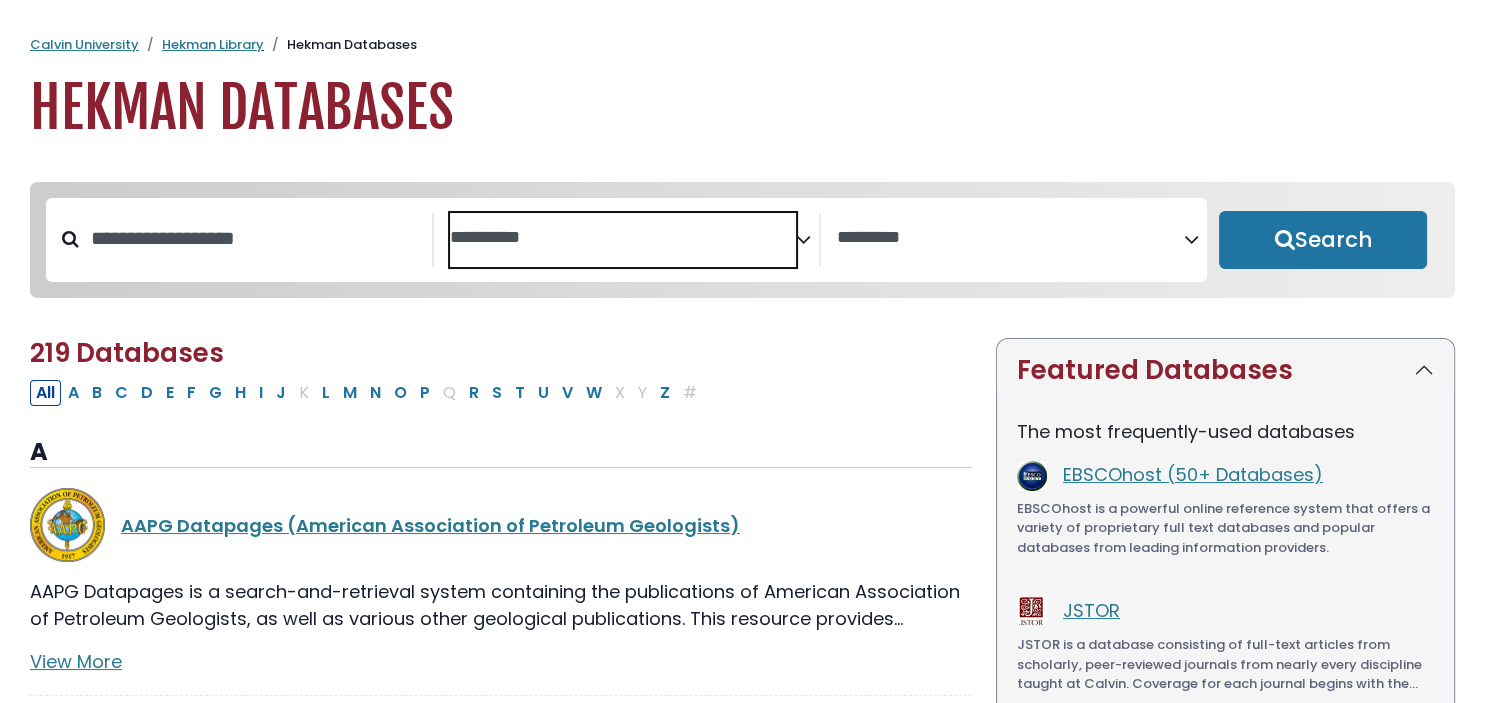 click at bounding box center [623, 238] 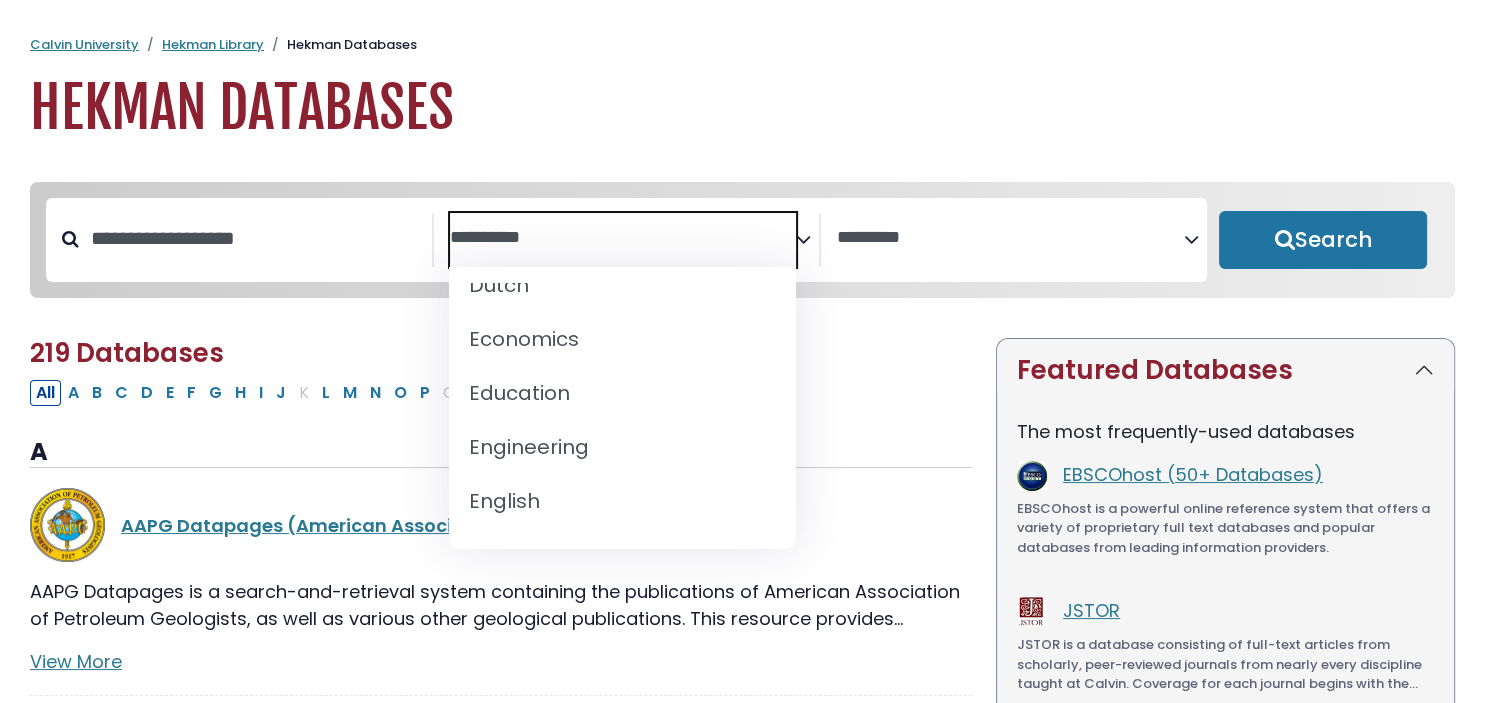 scroll, scrollTop: 621, scrollLeft: 0, axis: vertical 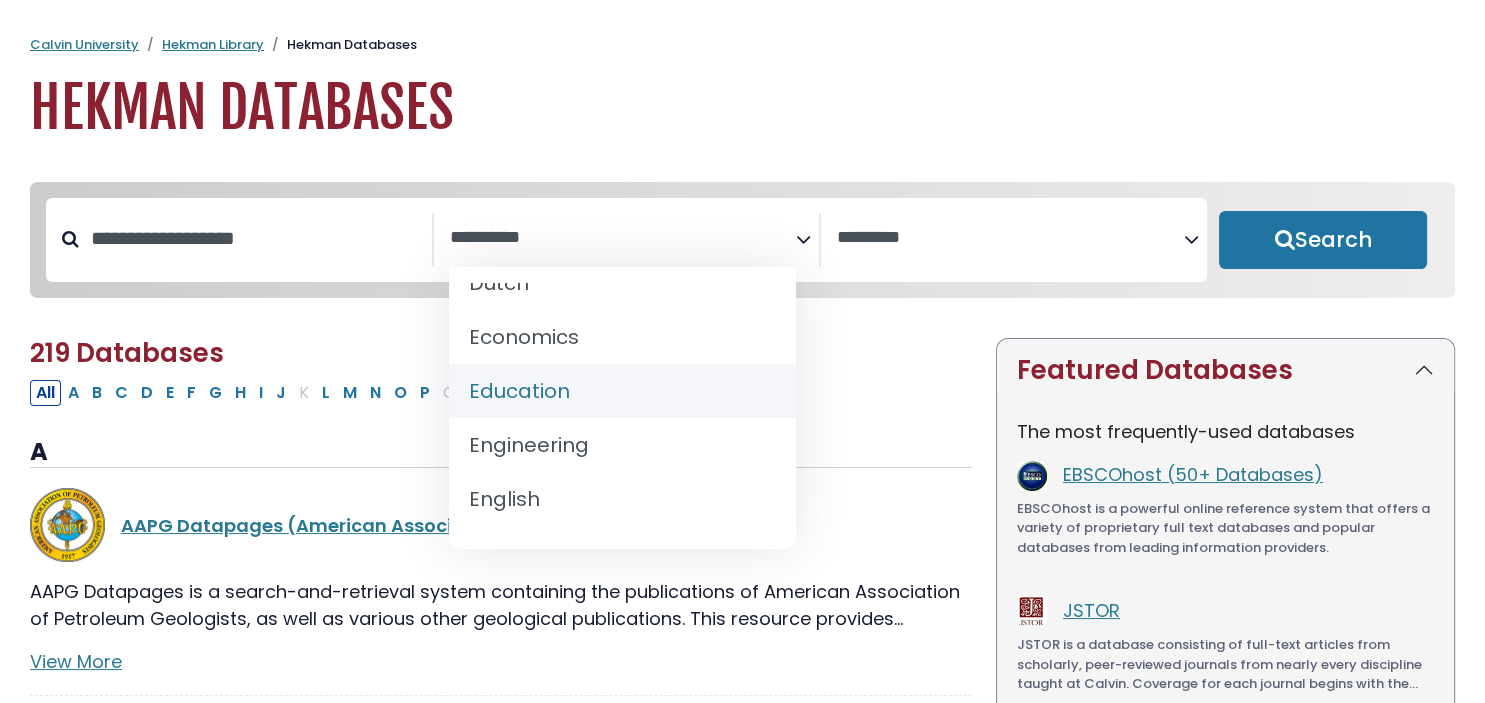 select on "*****" 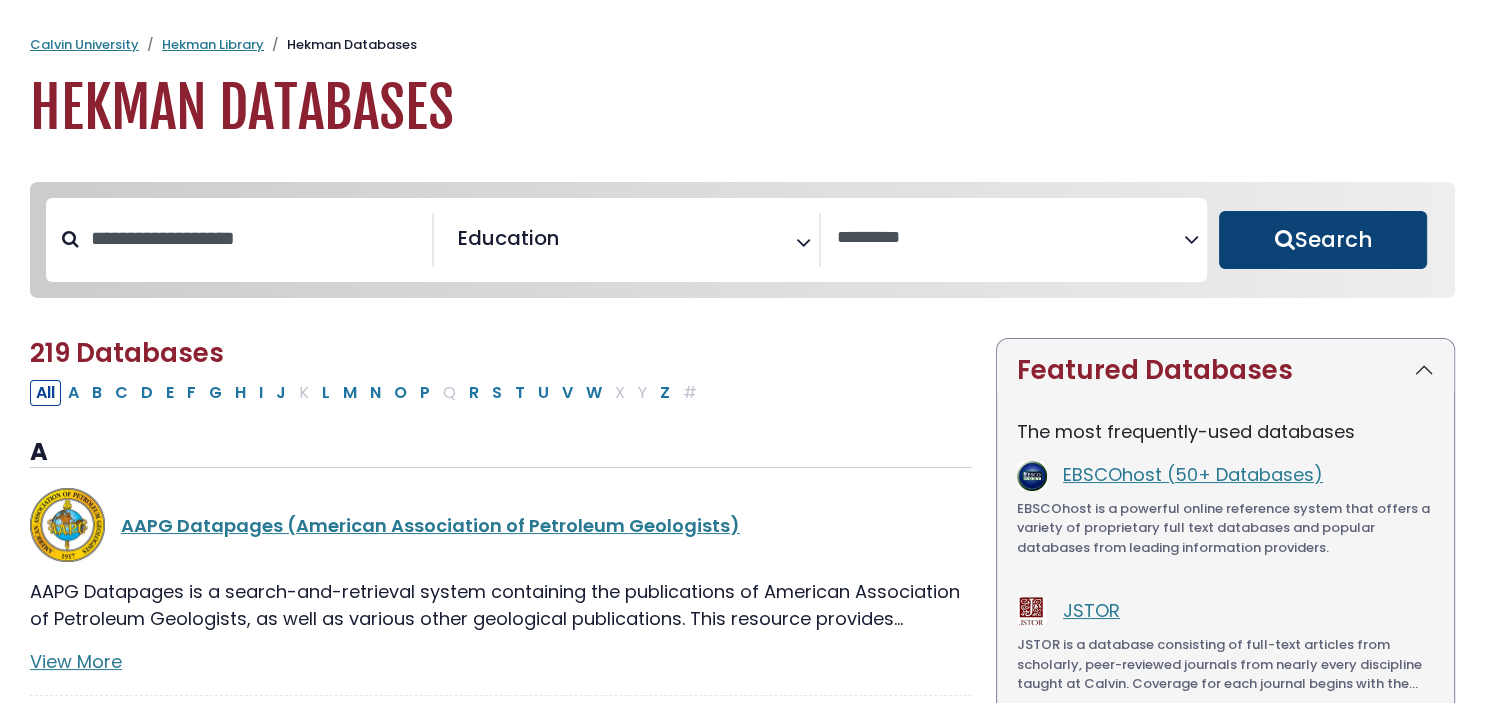 click on "Search" at bounding box center [1323, 240] 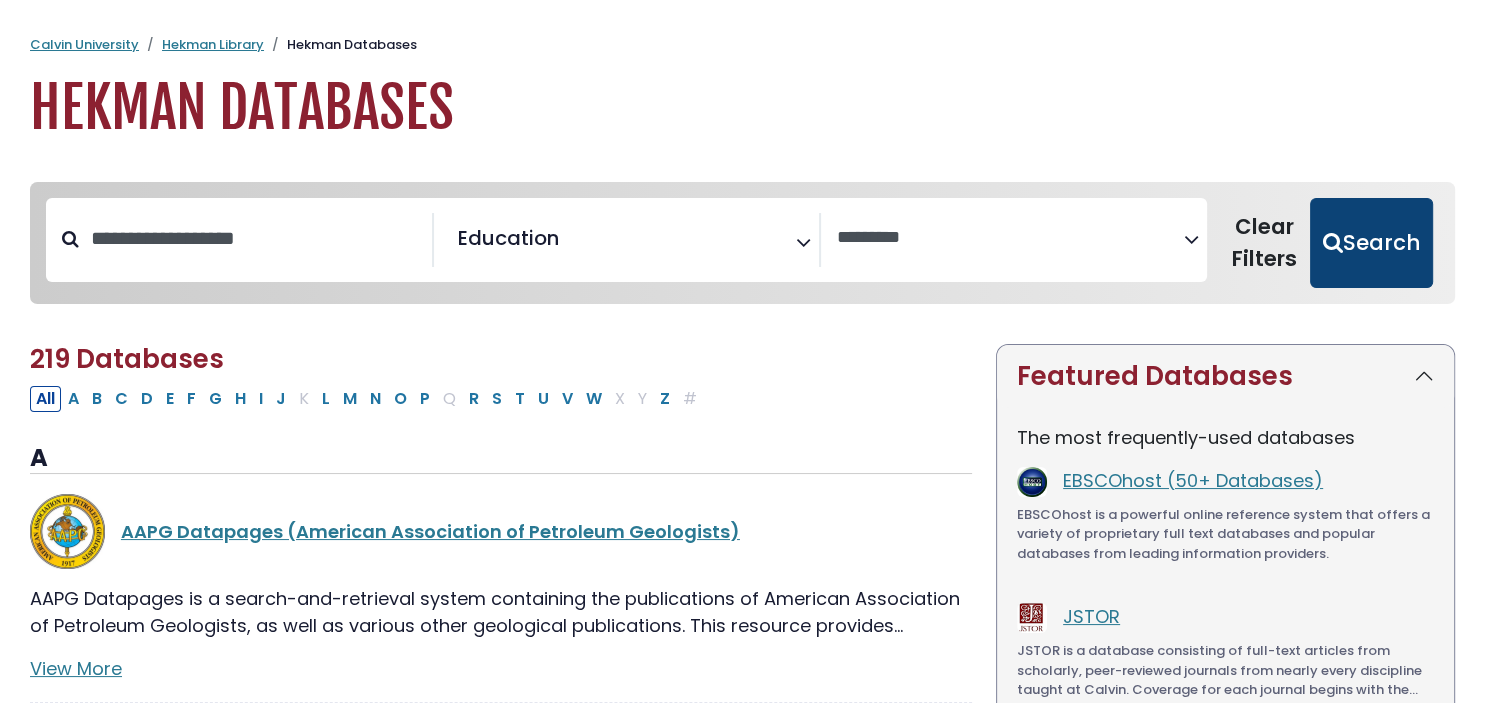 select 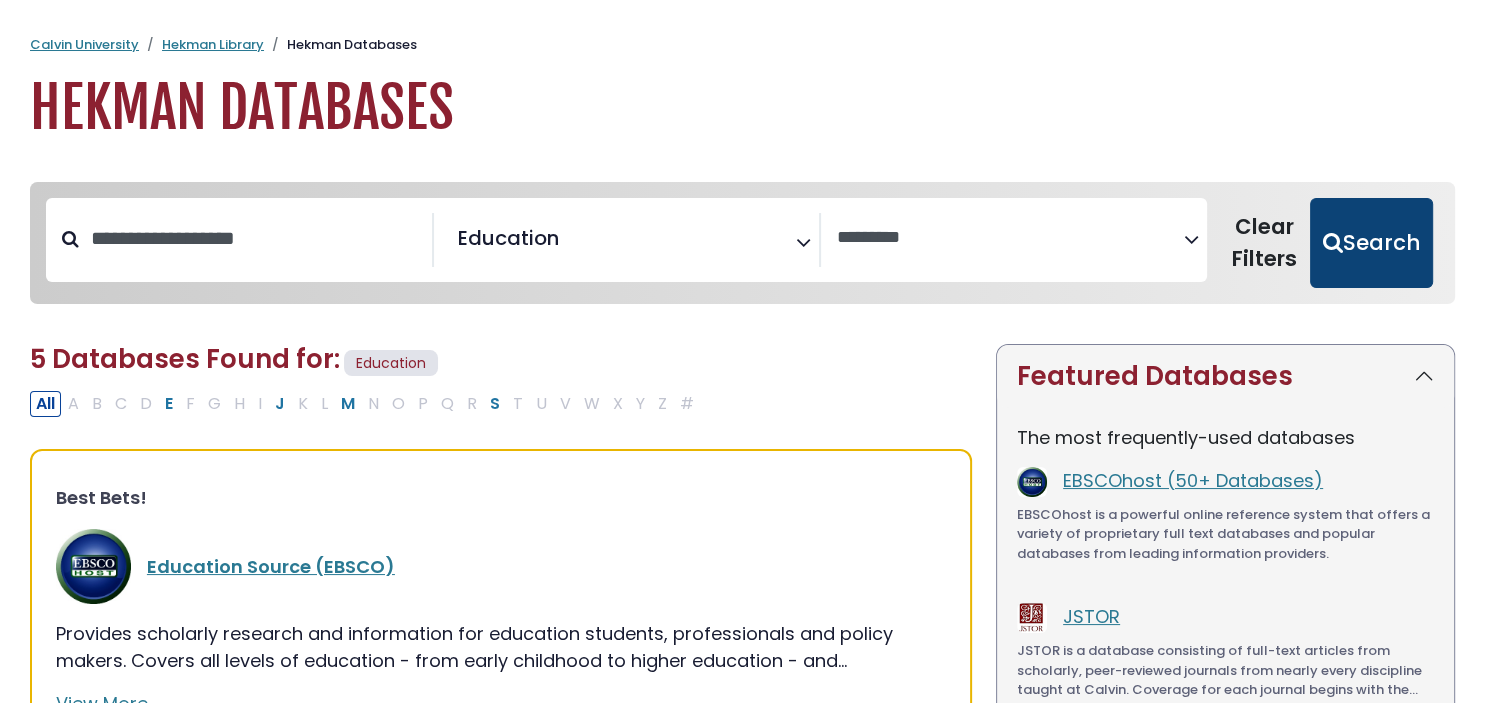 scroll, scrollTop: 364, scrollLeft: 0, axis: vertical 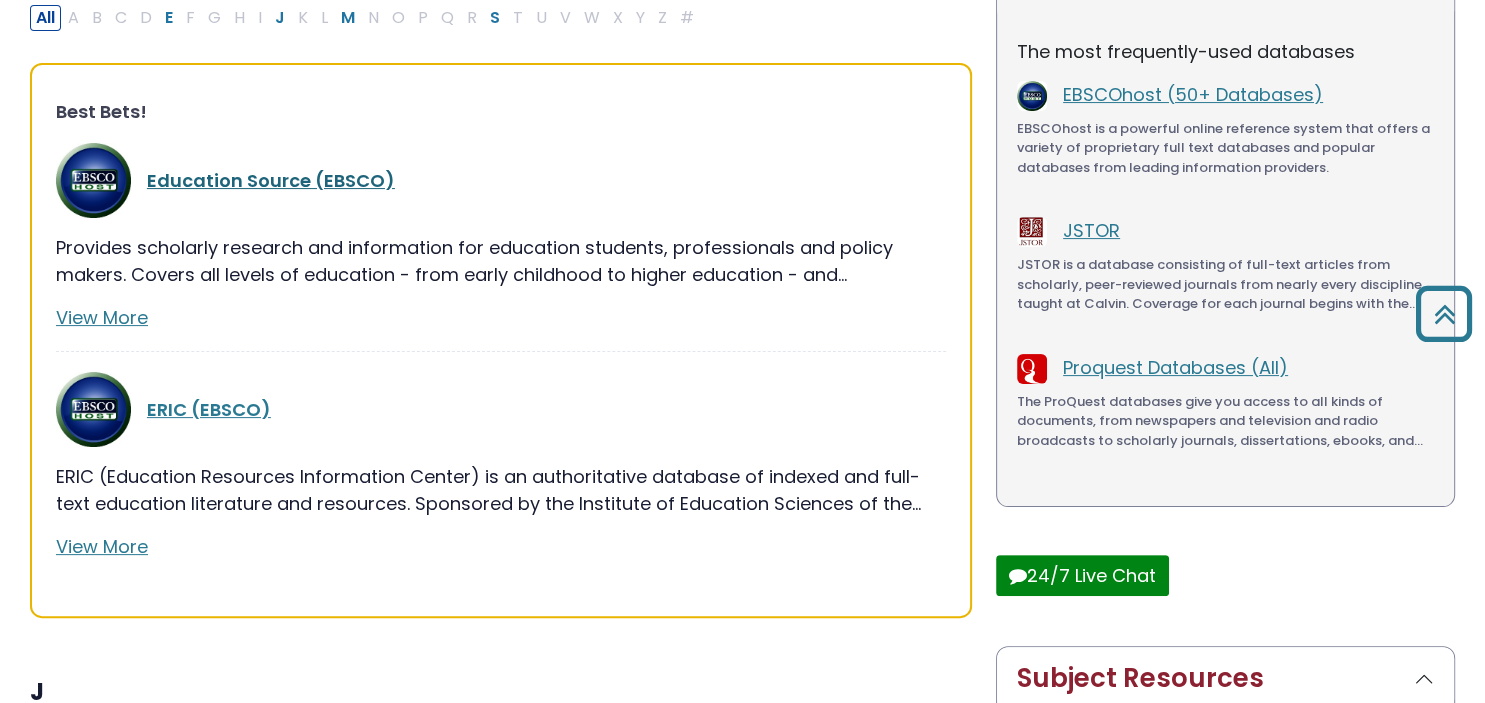 click on "Education Source (EBSCO)" at bounding box center [271, 180] 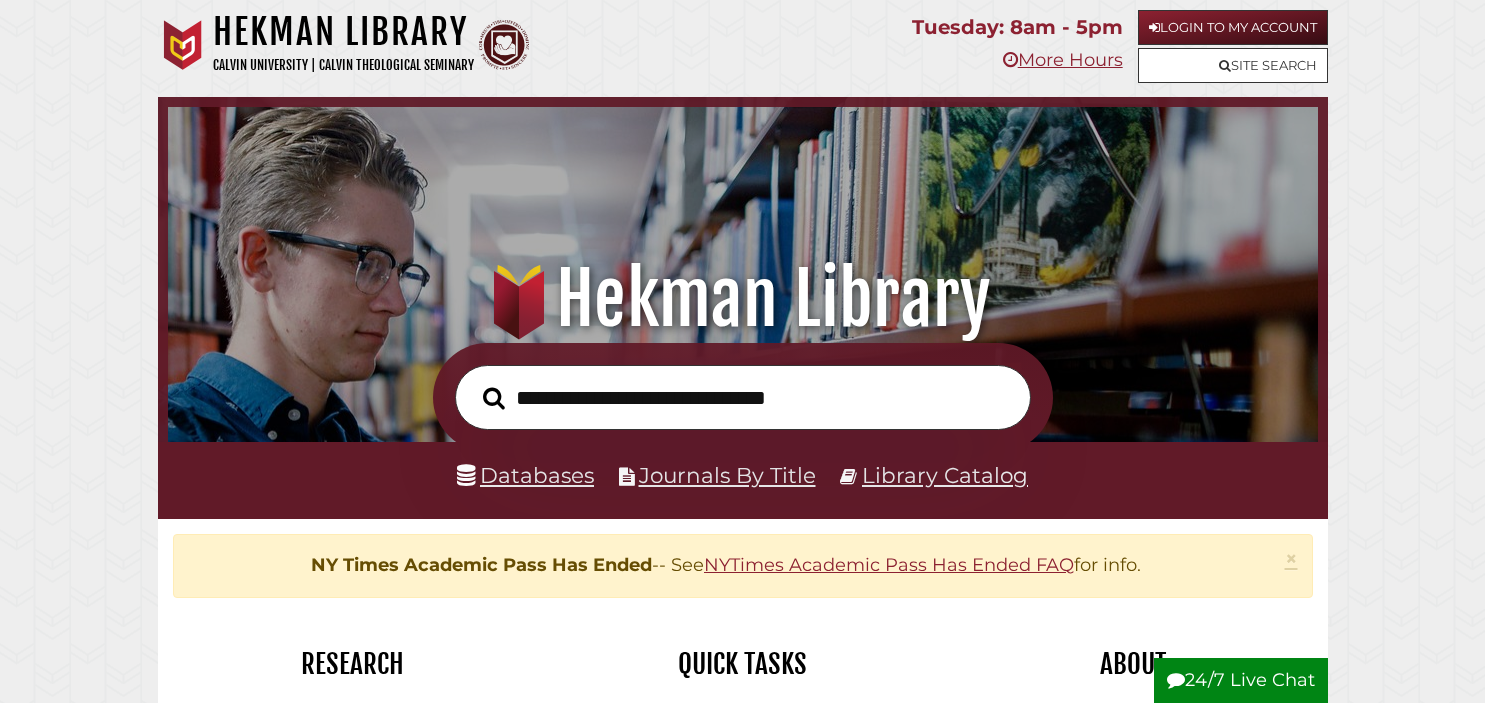 scroll, scrollTop: 0, scrollLeft: 0, axis: both 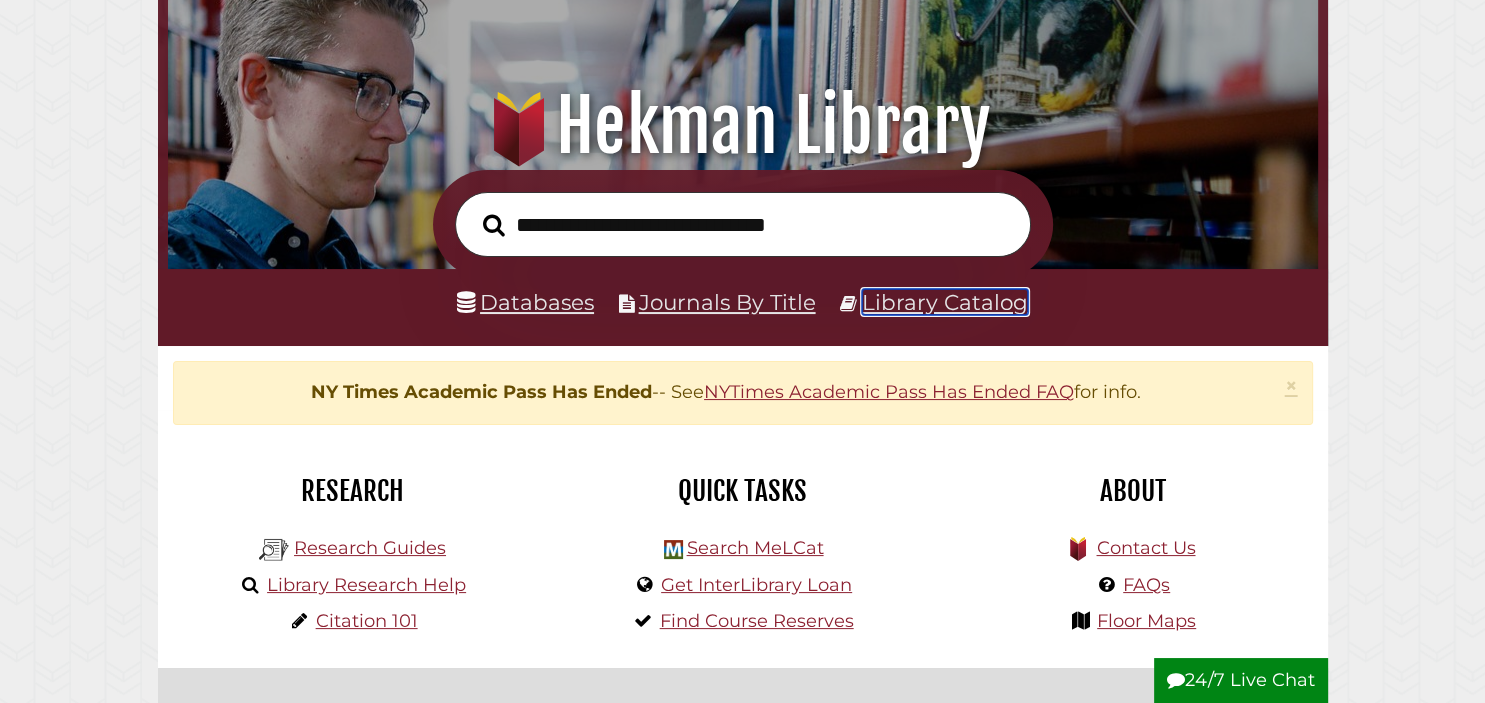 click on "Library
Catalog" at bounding box center (945, 302) 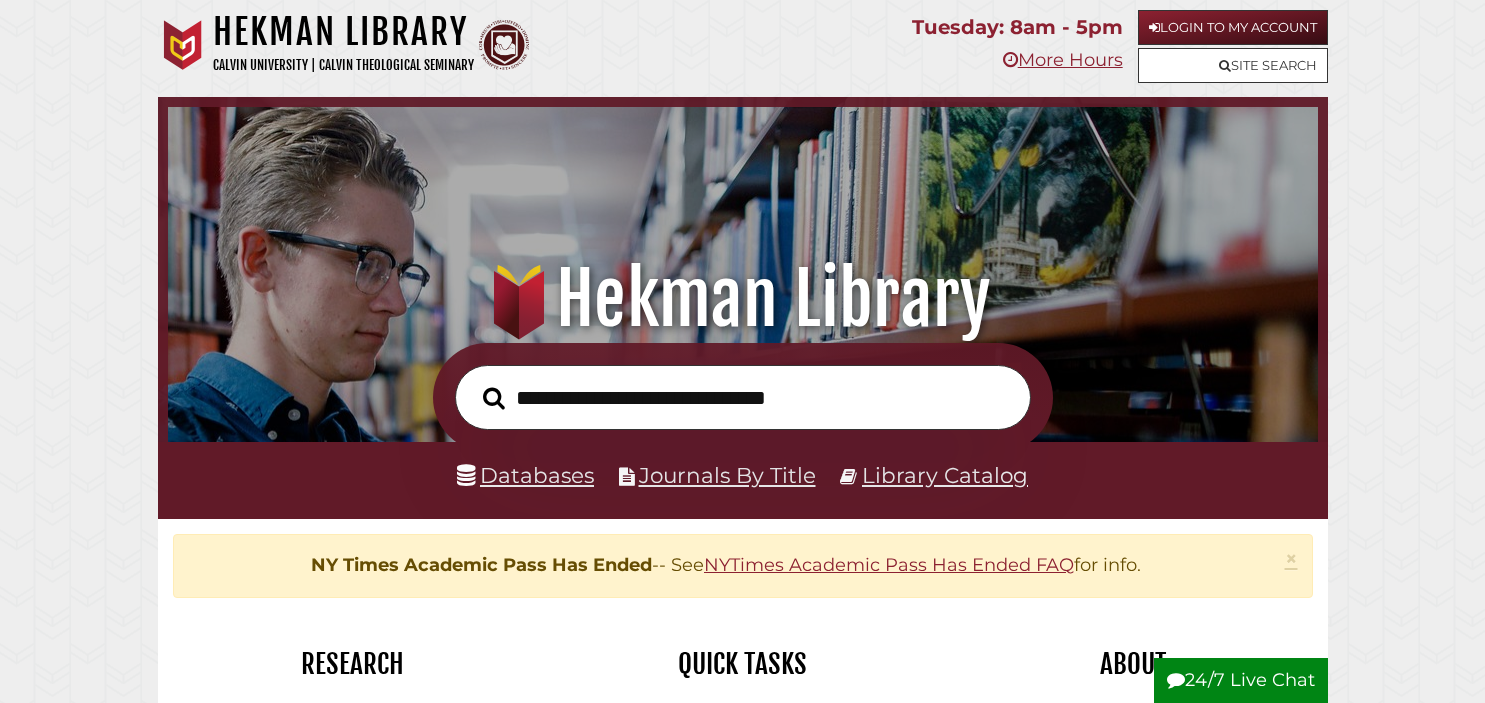 scroll, scrollTop: 0, scrollLeft: 0, axis: both 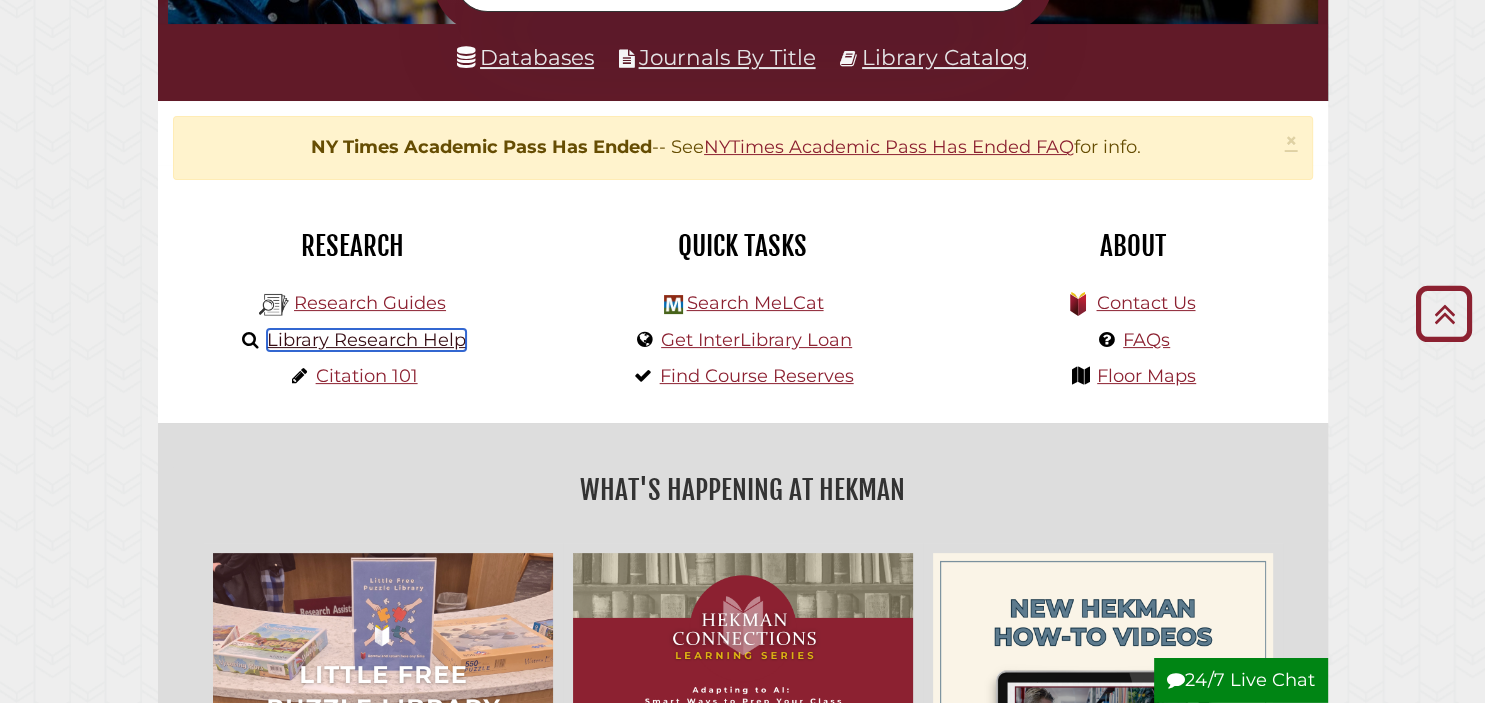 click on "Library Research Help" at bounding box center (366, 340) 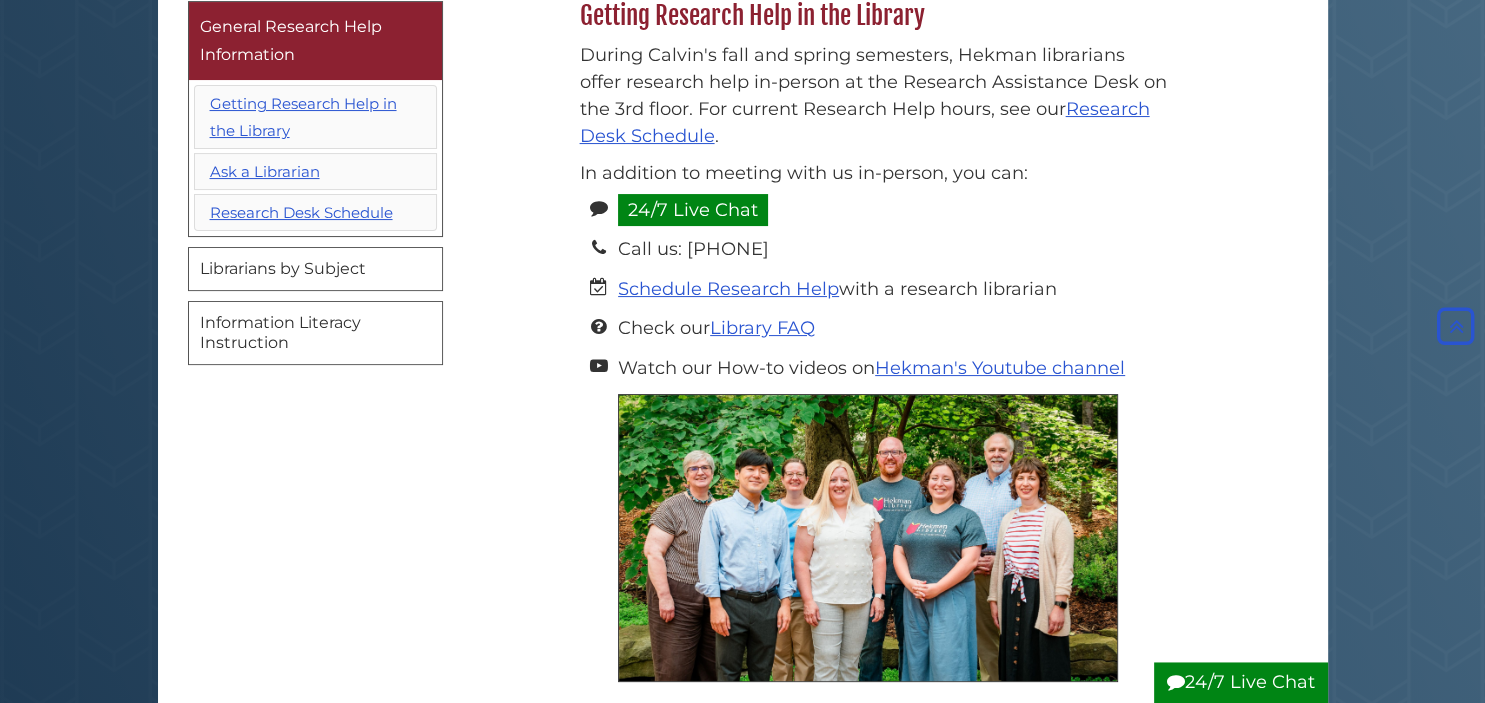 scroll, scrollTop: 332, scrollLeft: 0, axis: vertical 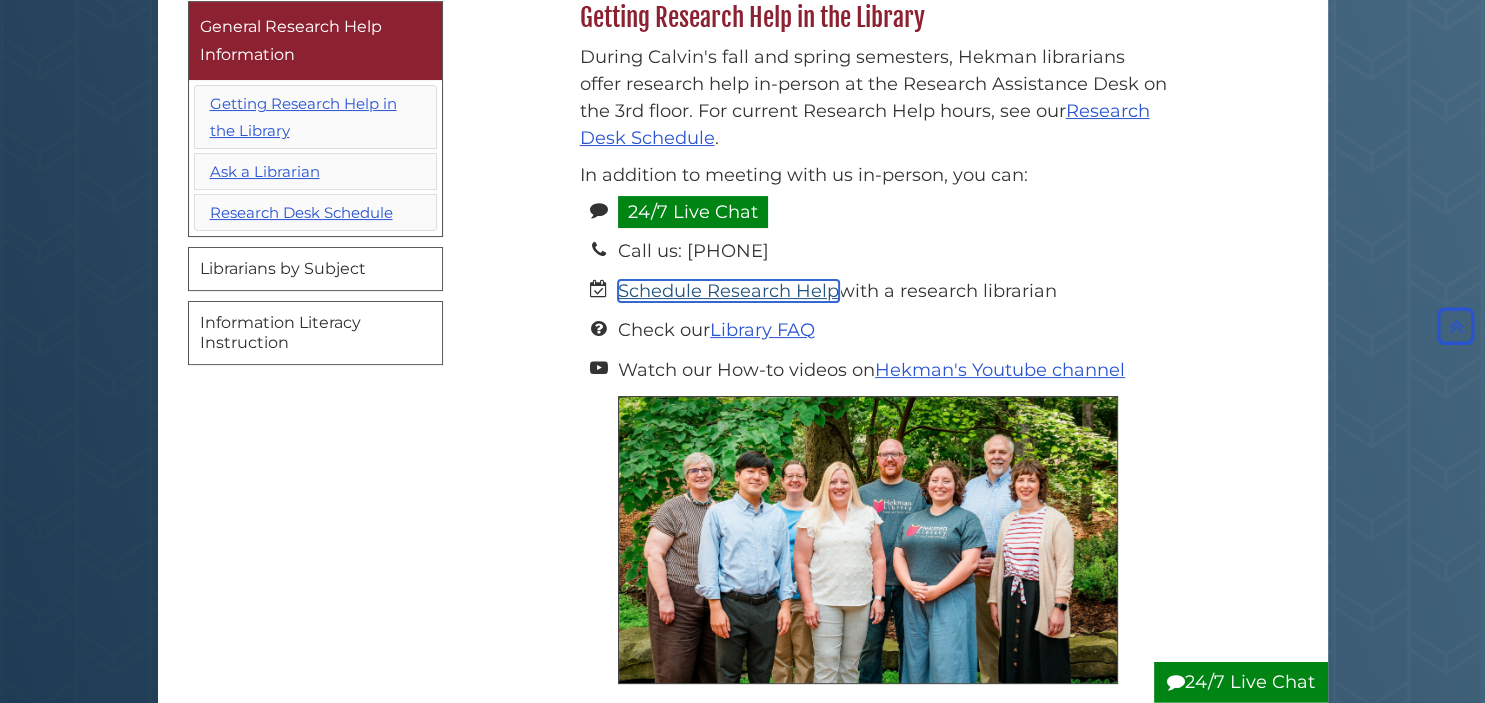 click on "Schedule Research Help" at bounding box center [728, 291] 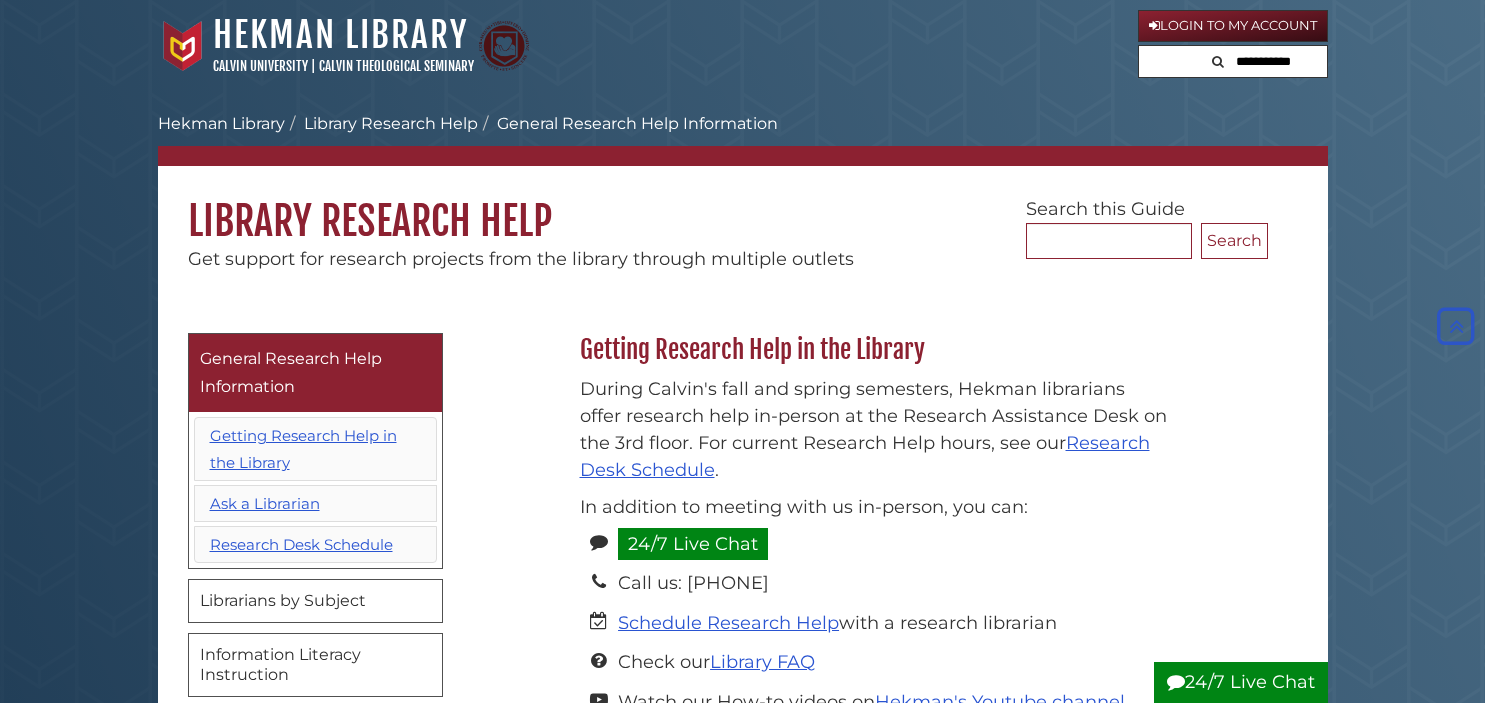 scroll, scrollTop: 333, scrollLeft: 0, axis: vertical 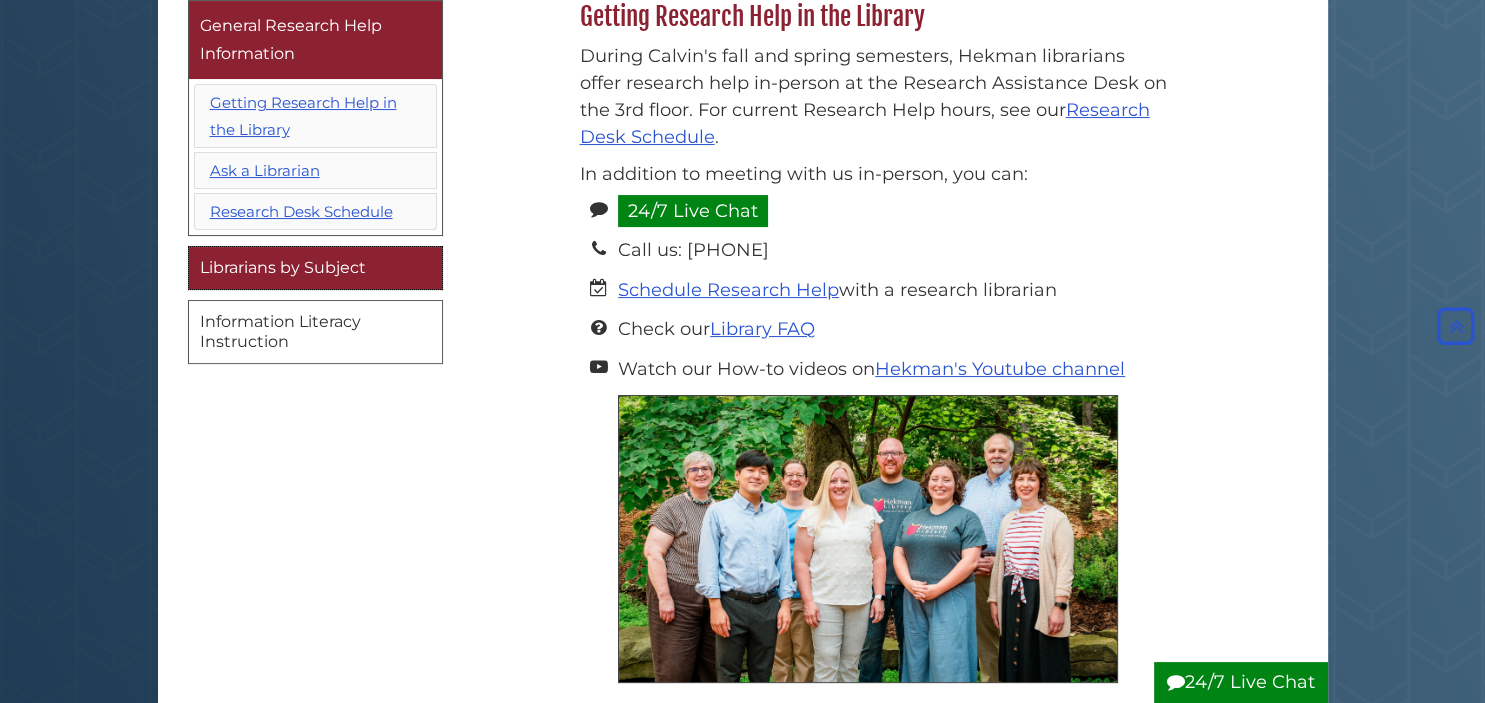 click on "Librarians by Subject" at bounding box center (283, 267) 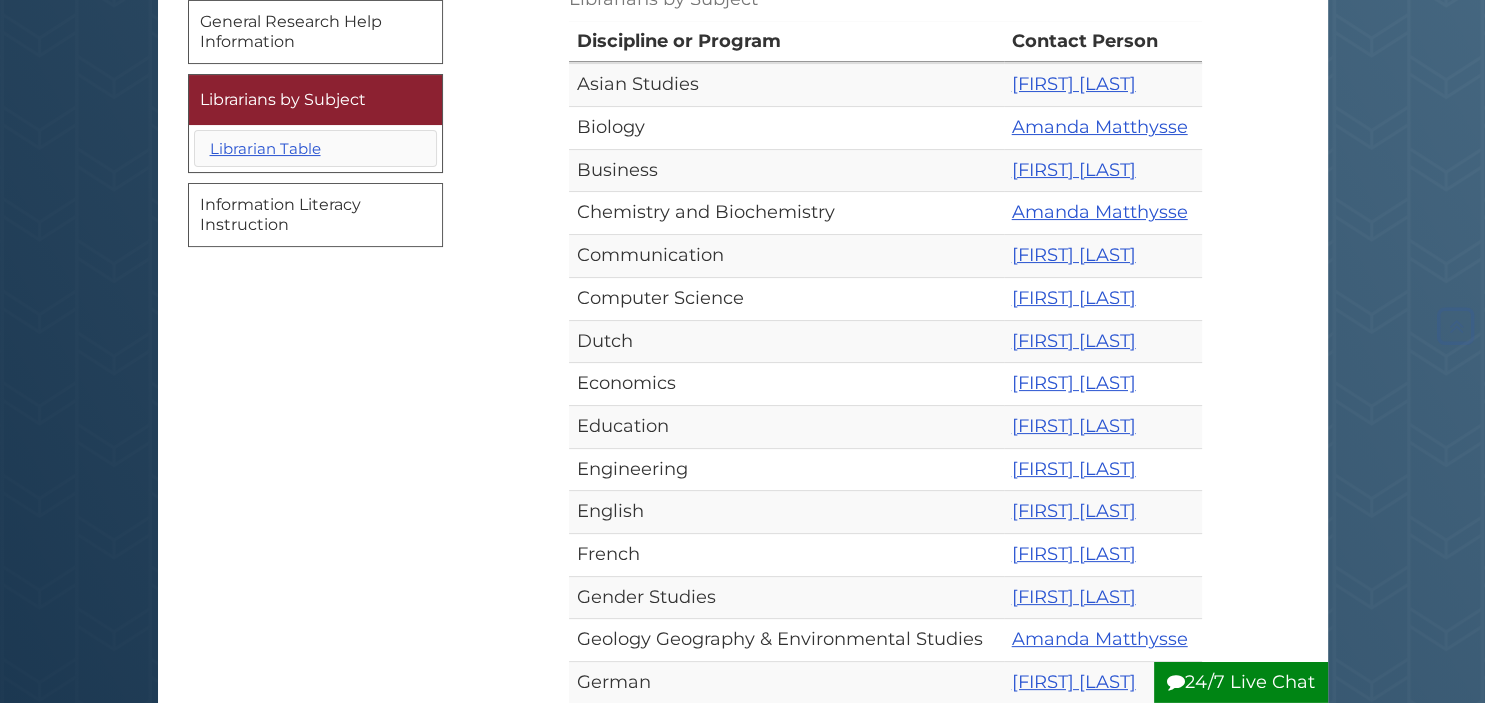 scroll, scrollTop: 372, scrollLeft: 0, axis: vertical 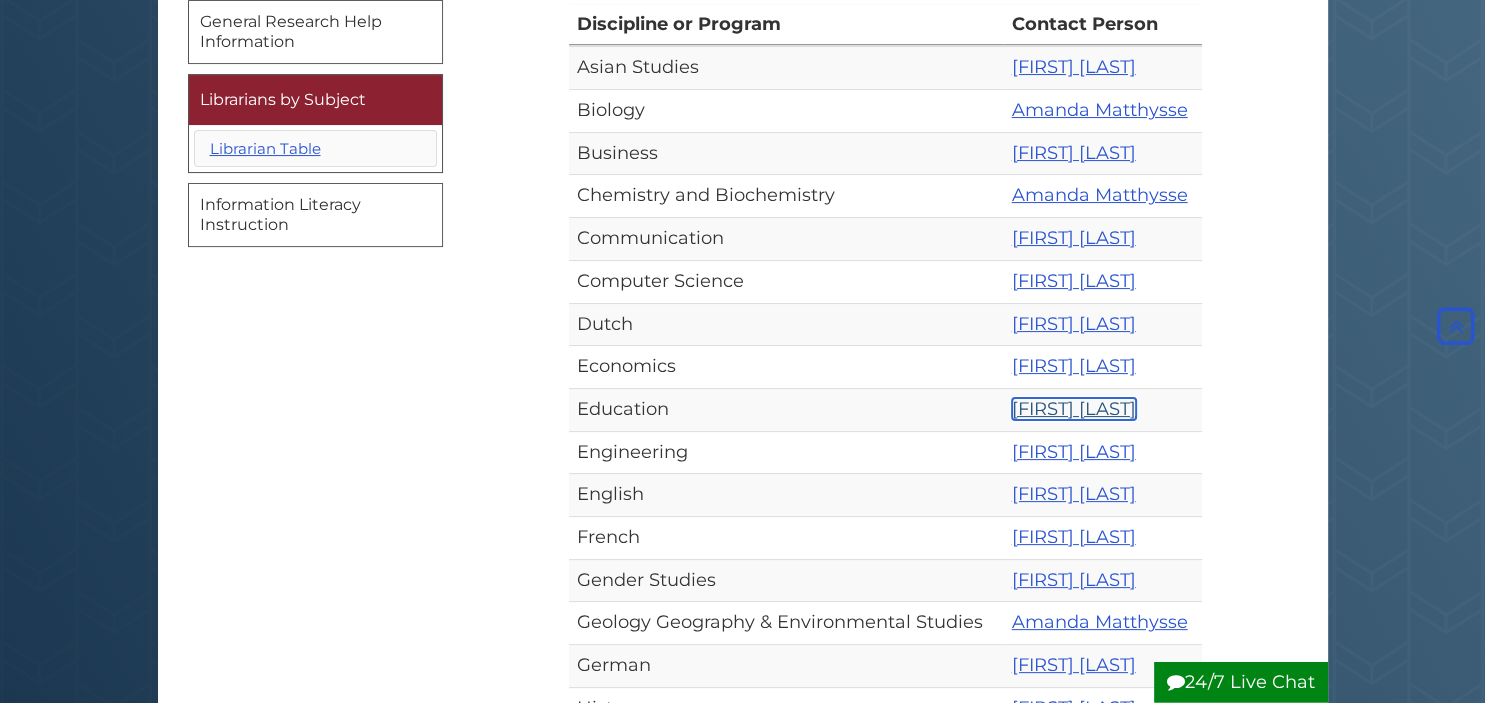 click on "[FIRST] [LAST]" at bounding box center (1074, 409) 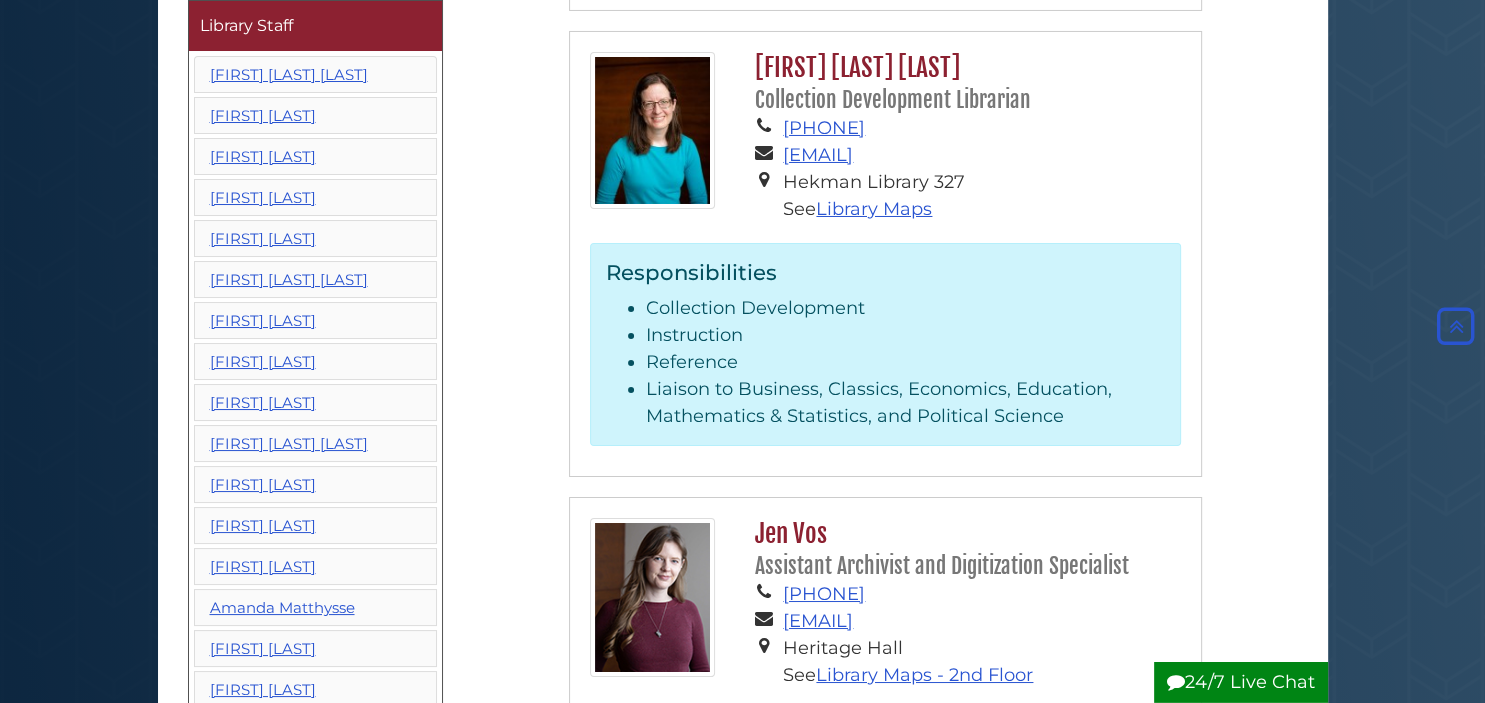 scroll, scrollTop: 7023, scrollLeft: 0, axis: vertical 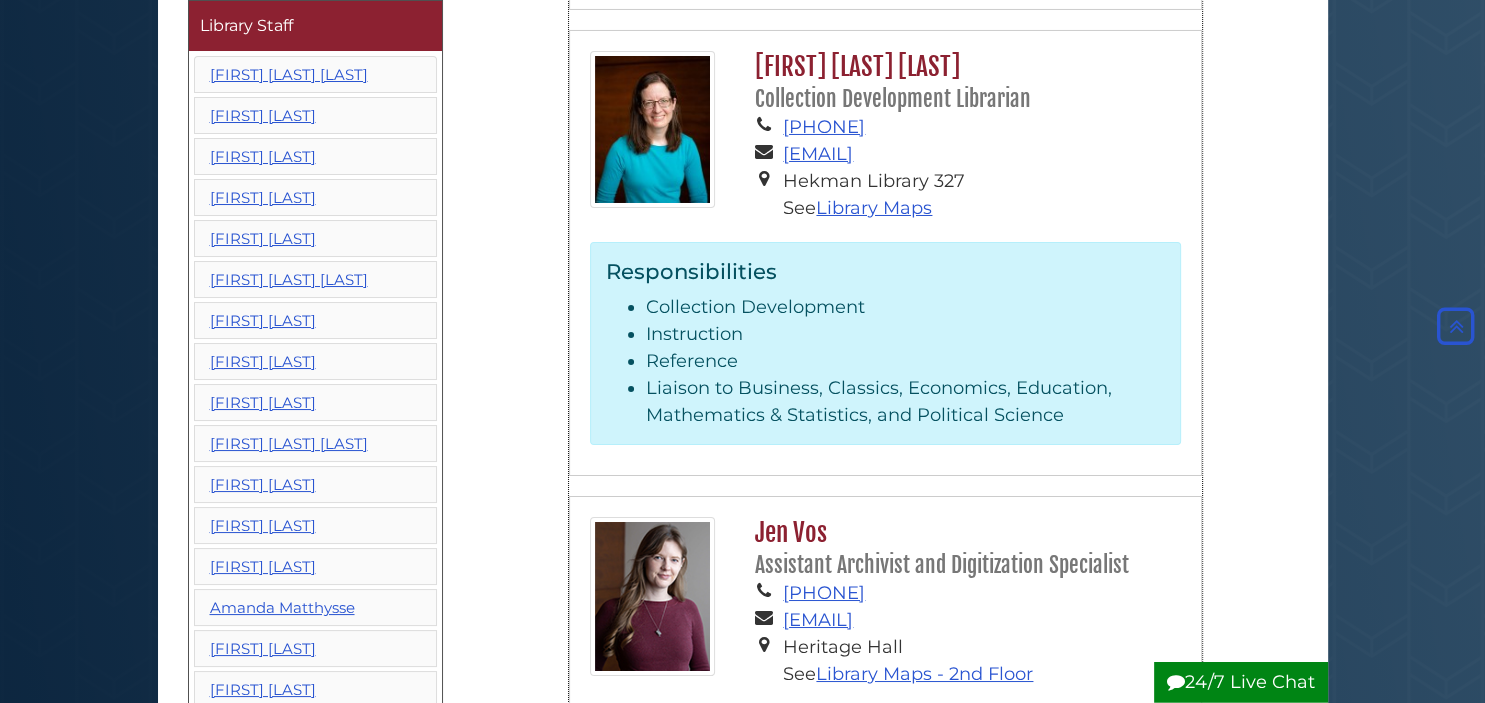 click on "Instruction" at bounding box center [905, 334] 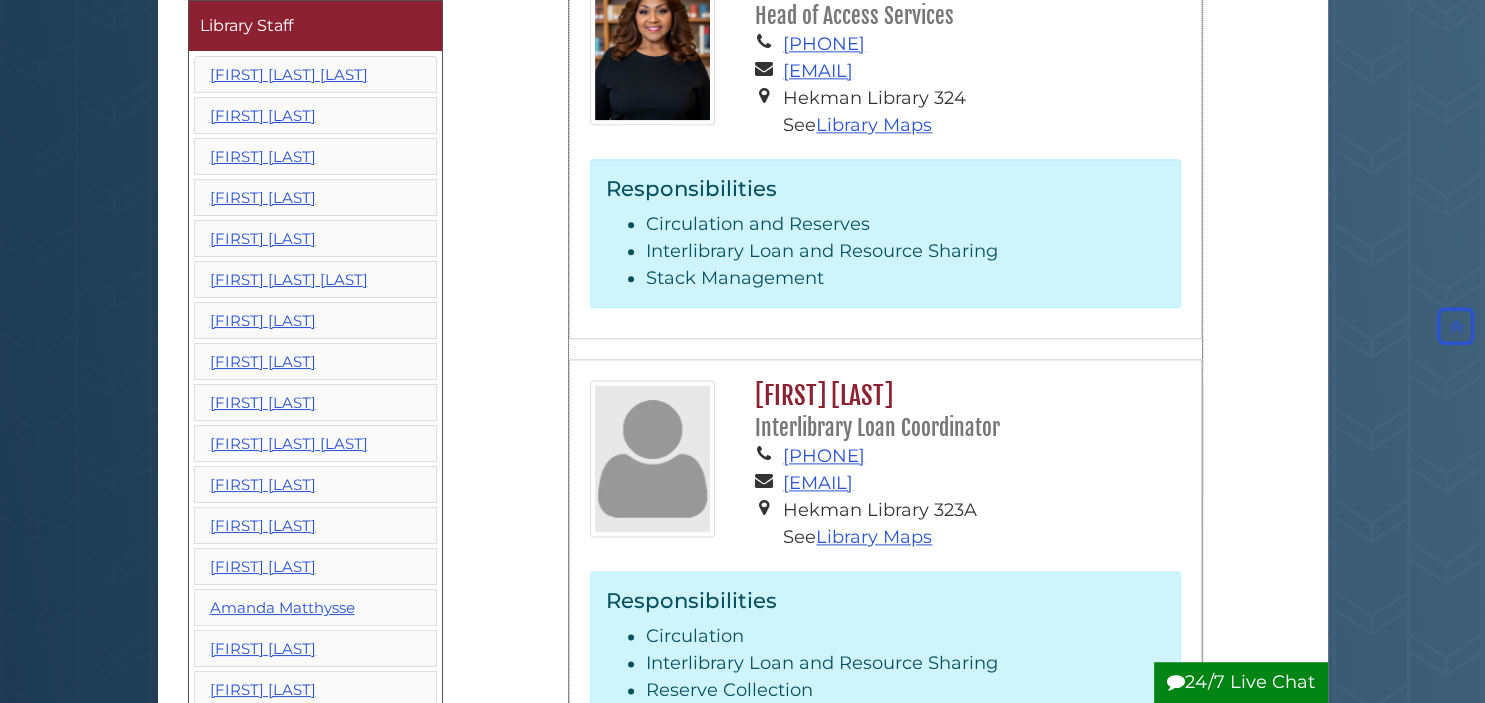 scroll, scrollTop: 2445, scrollLeft: 0, axis: vertical 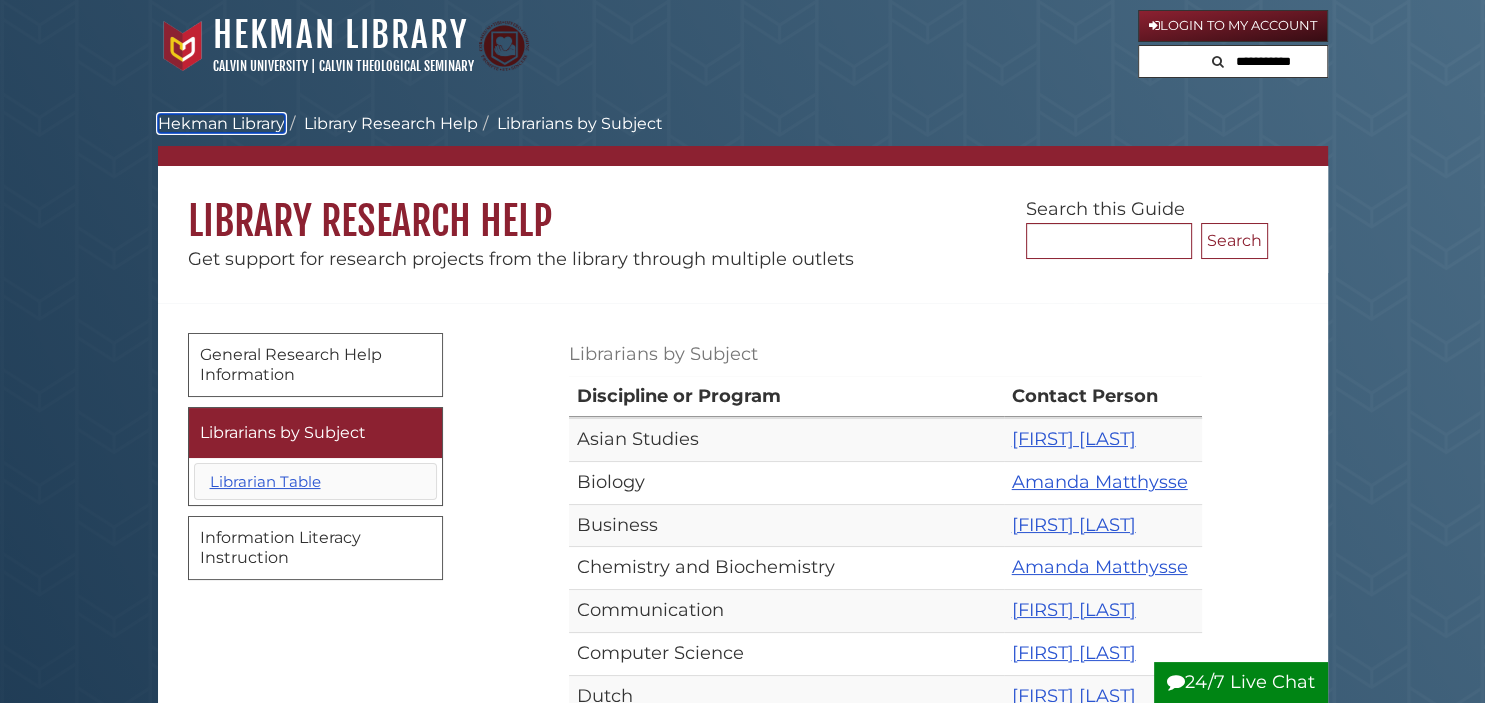 click on "Hekman Library" at bounding box center [221, 123] 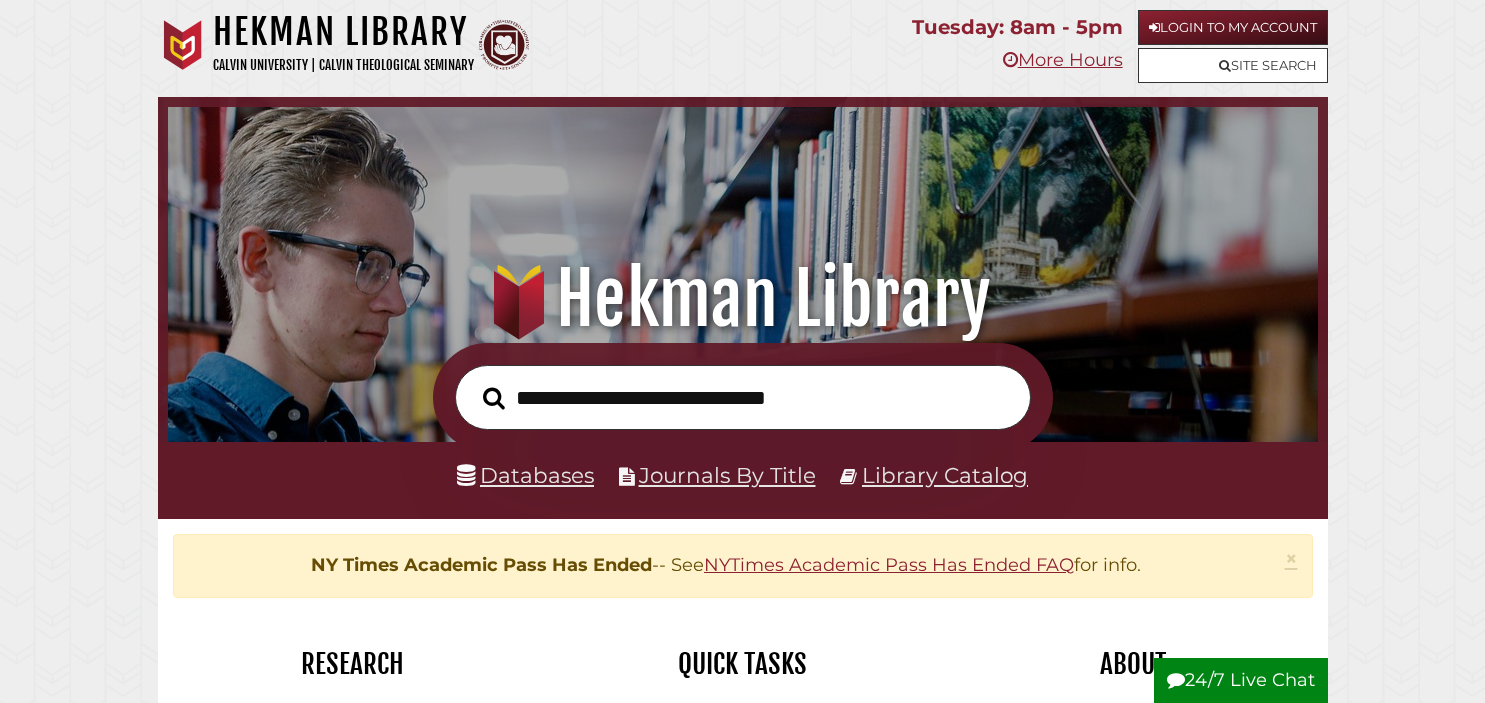 scroll, scrollTop: 0, scrollLeft: 0, axis: both 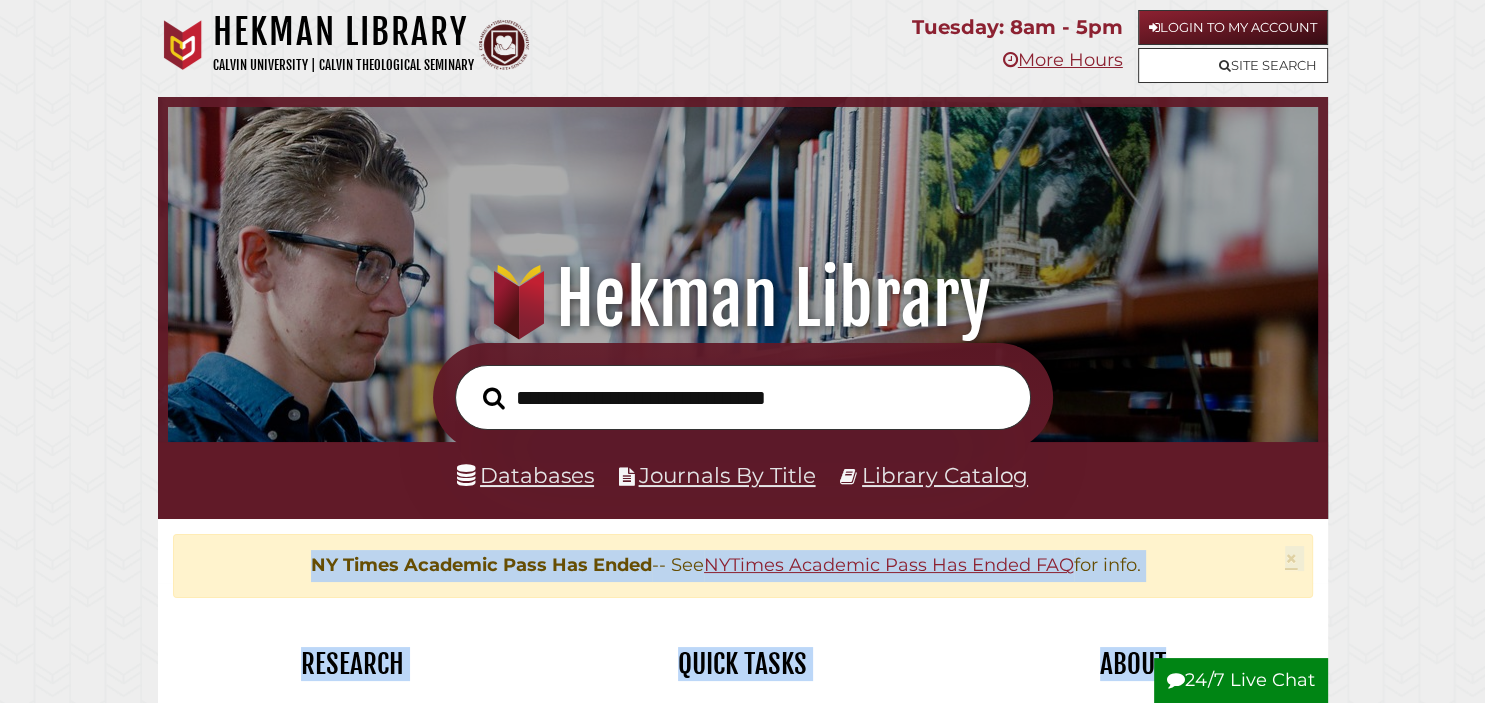 drag, startPoint x: 1380, startPoint y: 574, endPoint x: 1274, endPoint y: 686, distance: 154.20766 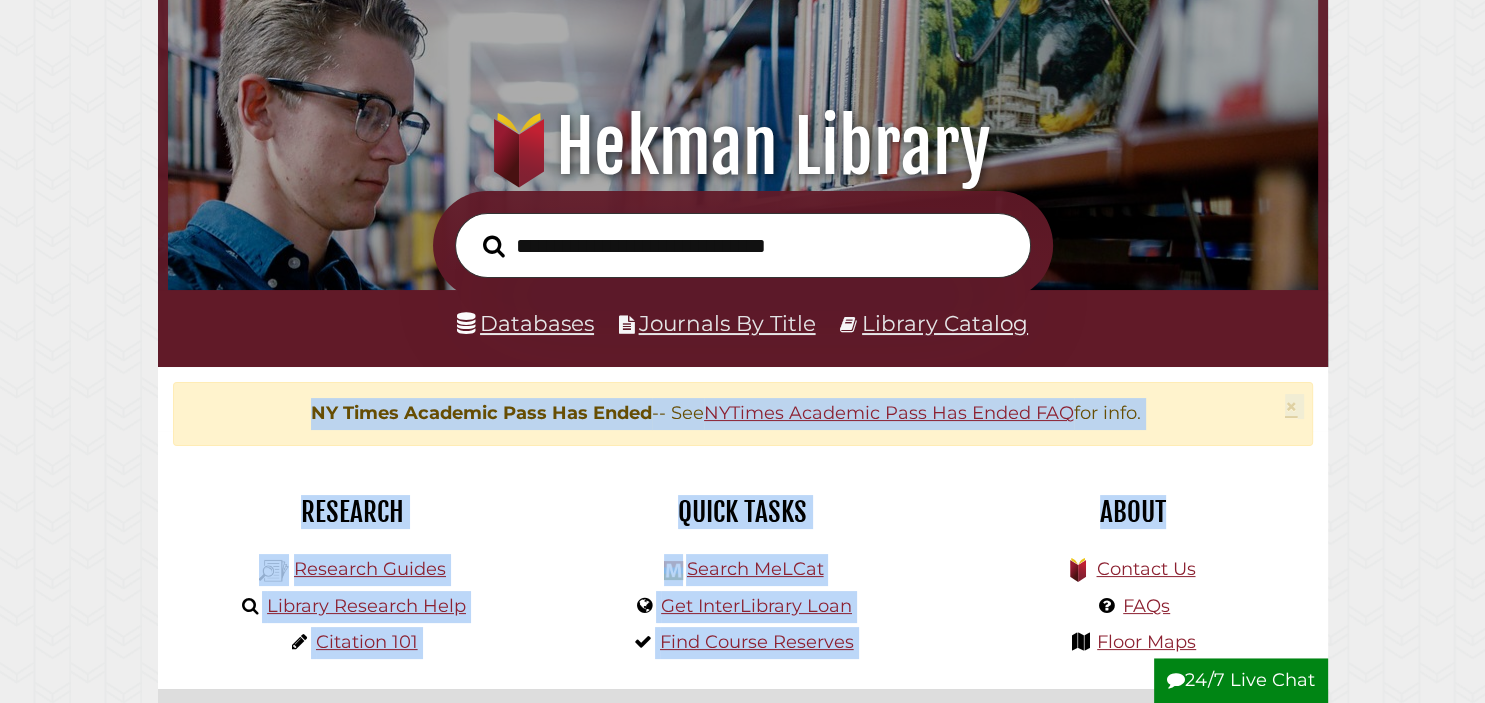 scroll, scrollTop: 161, scrollLeft: 0, axis: vertical 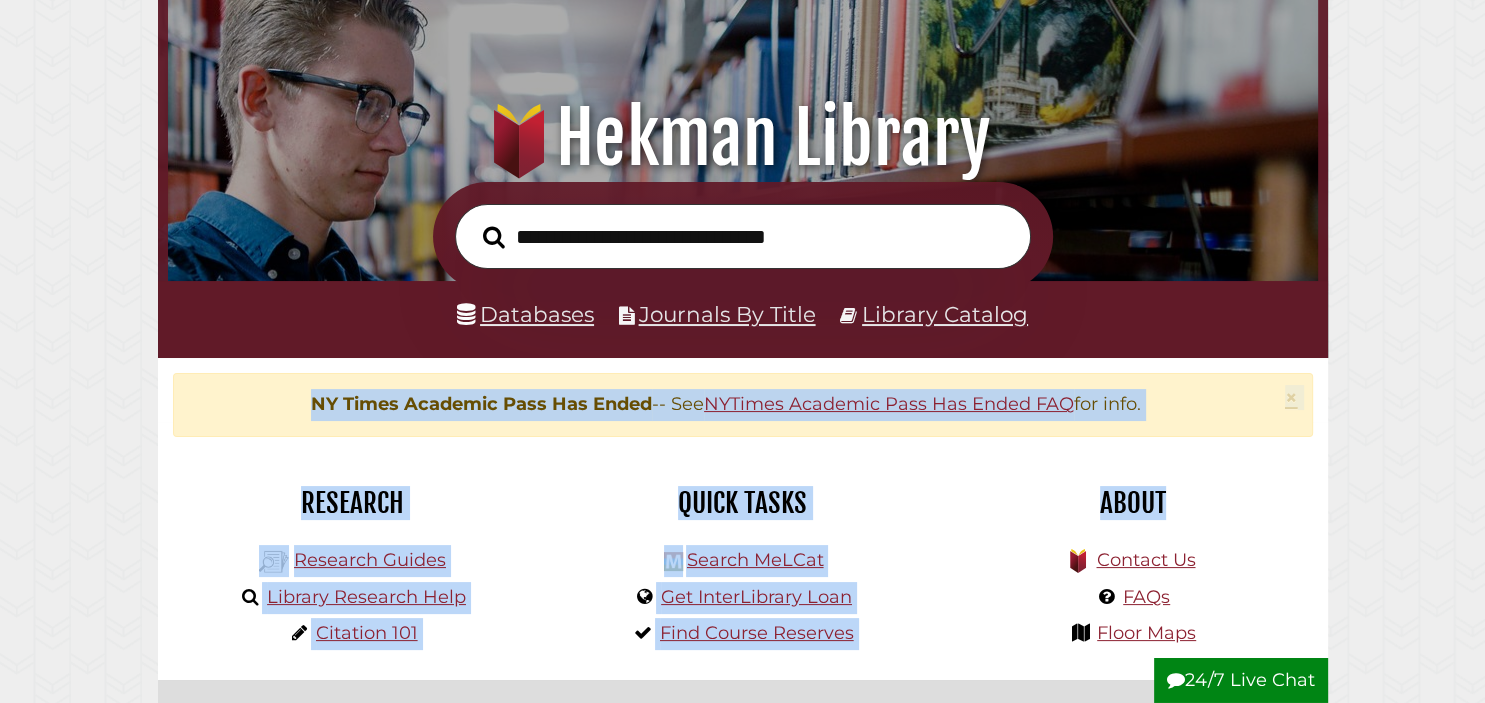 click on "24/7 Live Chat" at bounding box center (1241, 681) 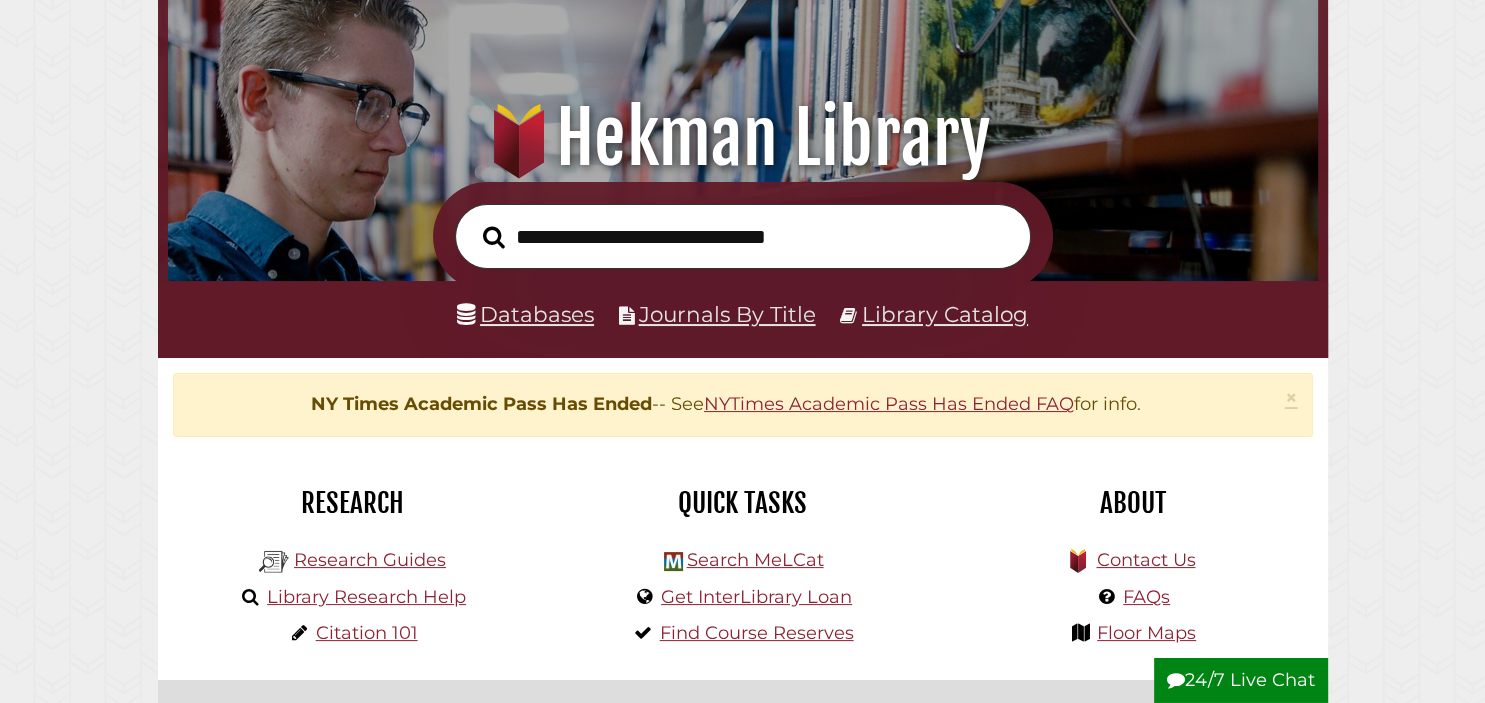click on "Skip to Main Content
Hekman Library
Calvin University | Calvin Theological Seminary
.cls-1 {
fill: #8c2232;
}
.cls-2 {
fill: #f2cd14;
}
.cls-3 {
fill: #c32032;
}
.cls-4 {
fill: #fff;
}
.cls-5 {
fill: #231f20;
}" at bounding box center (742, 1458) 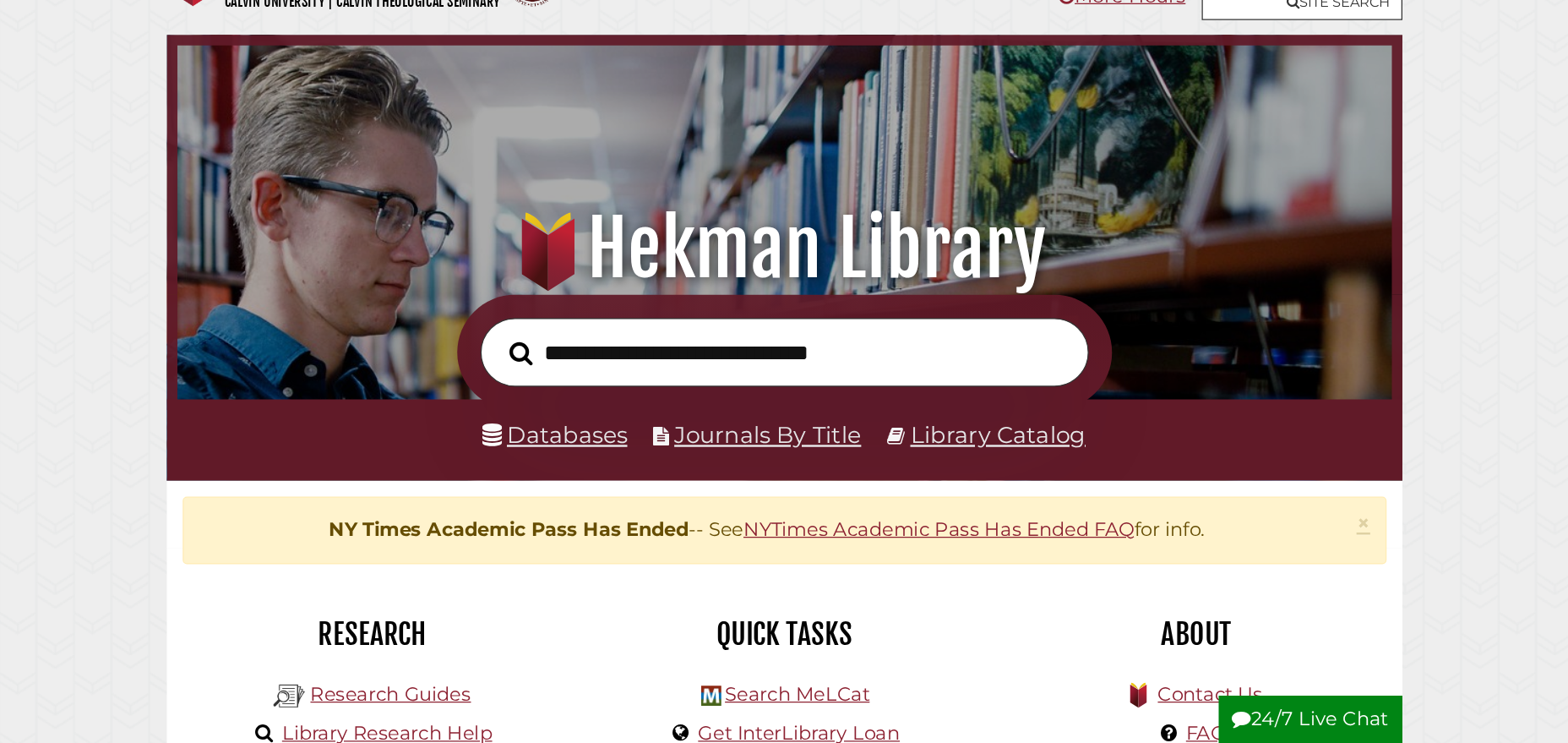 scroll, scrollTop: 0, scrollLeft: 0, axis: both 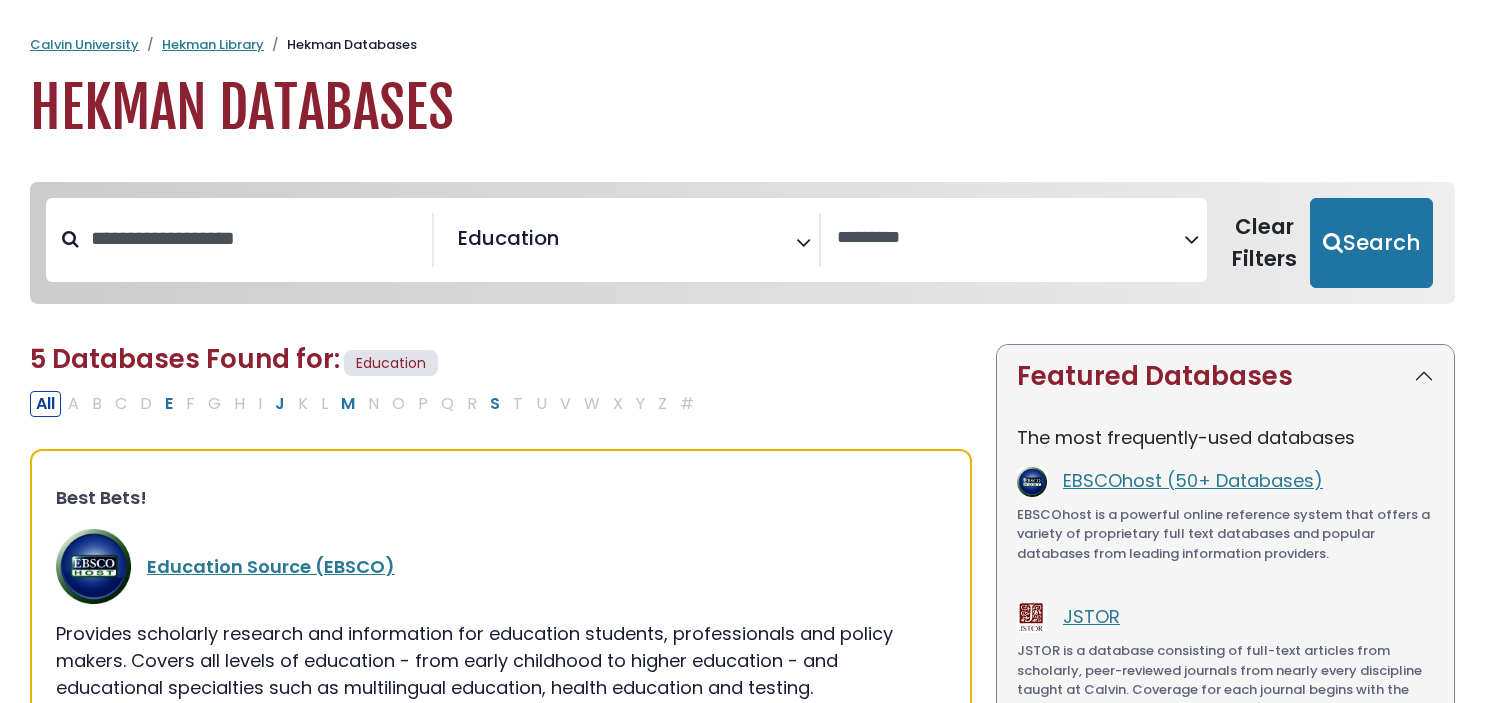 select 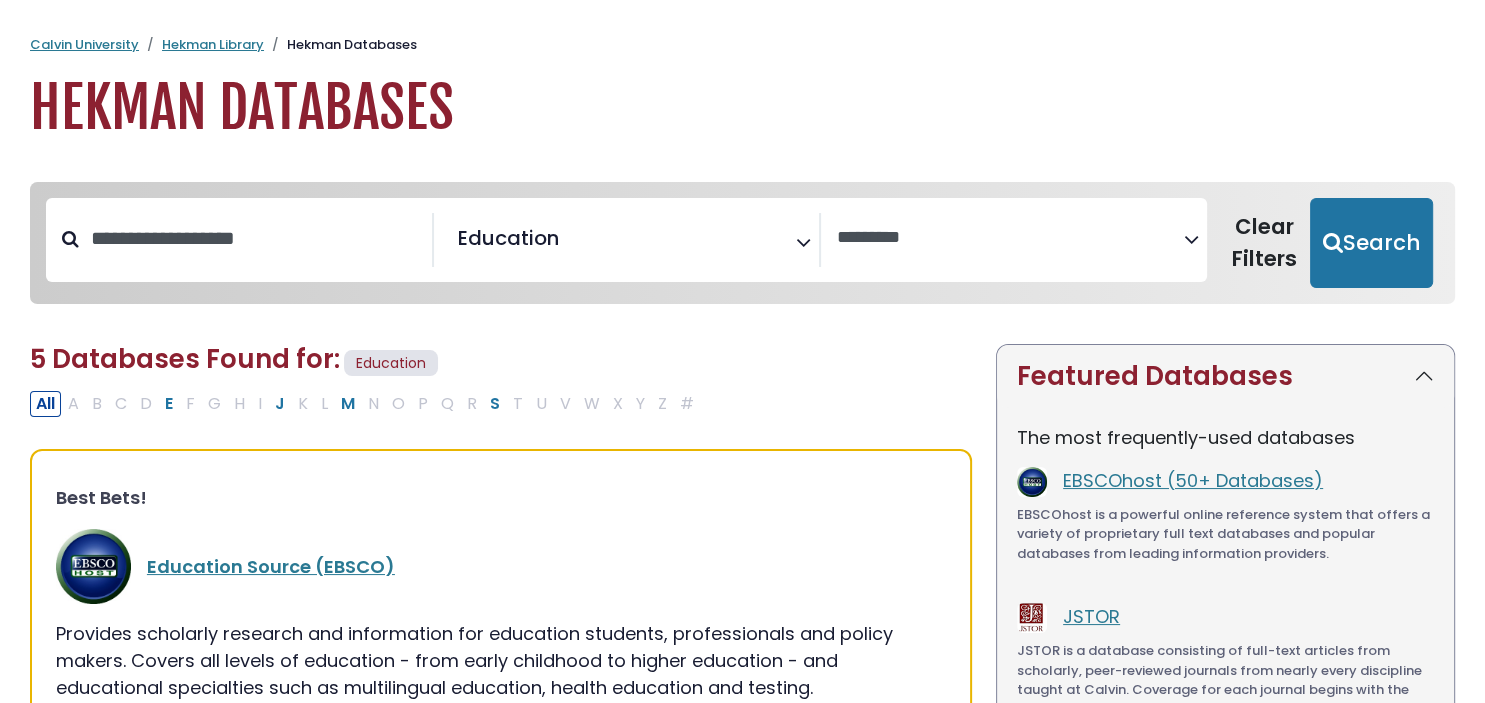 scroll, scrollTop: 270, scrollLeft: 0, axis: vertical 